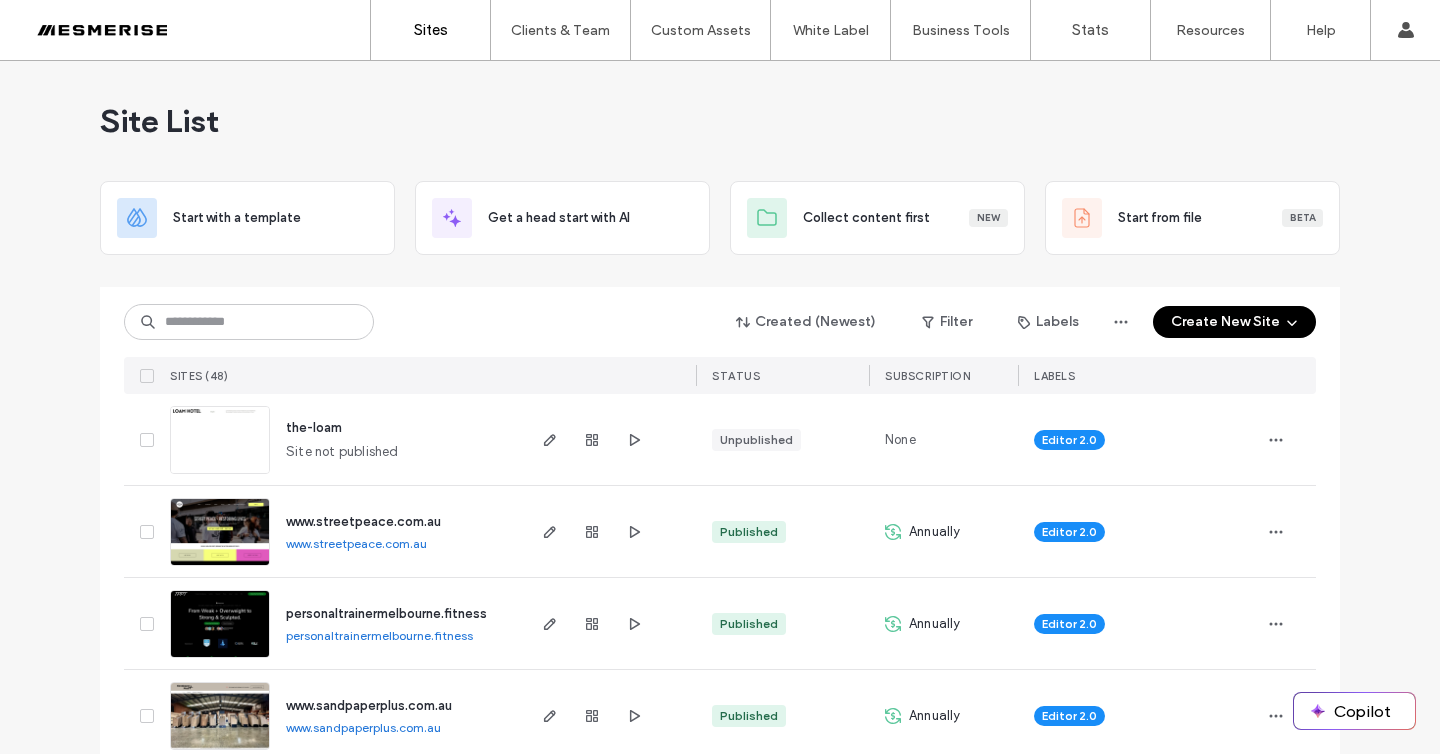 scroll, scrollTop: 0, scrollLeft: 0, axis: both 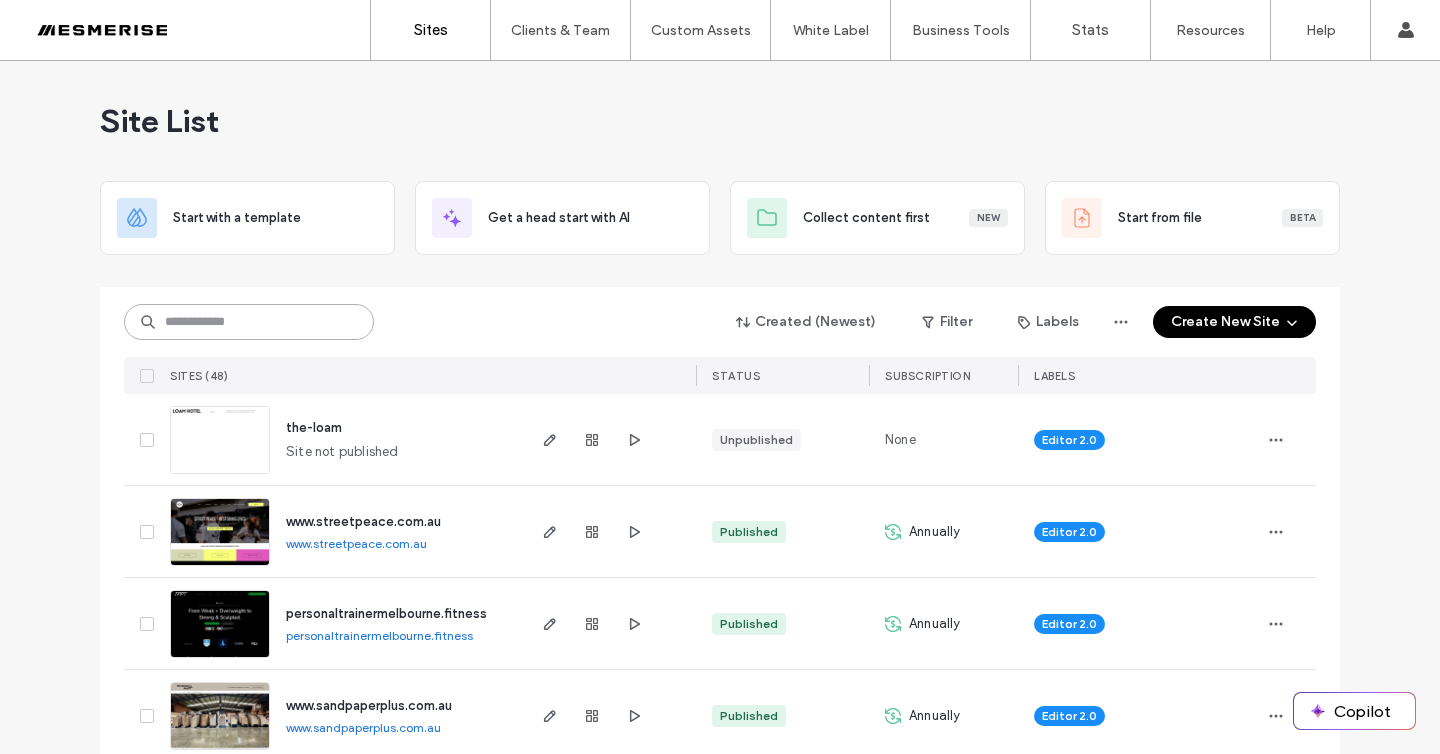 click at bounding box center [249, 322] 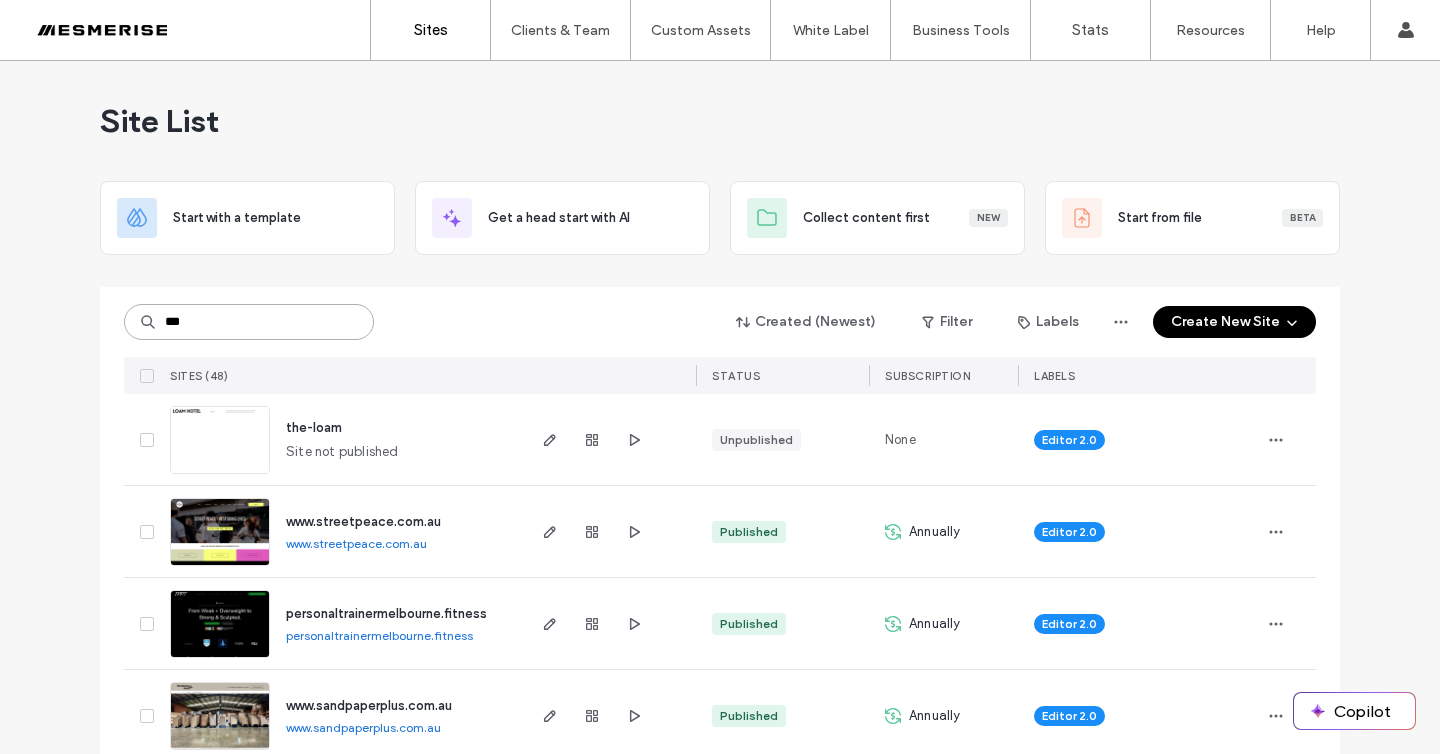 type on "***" 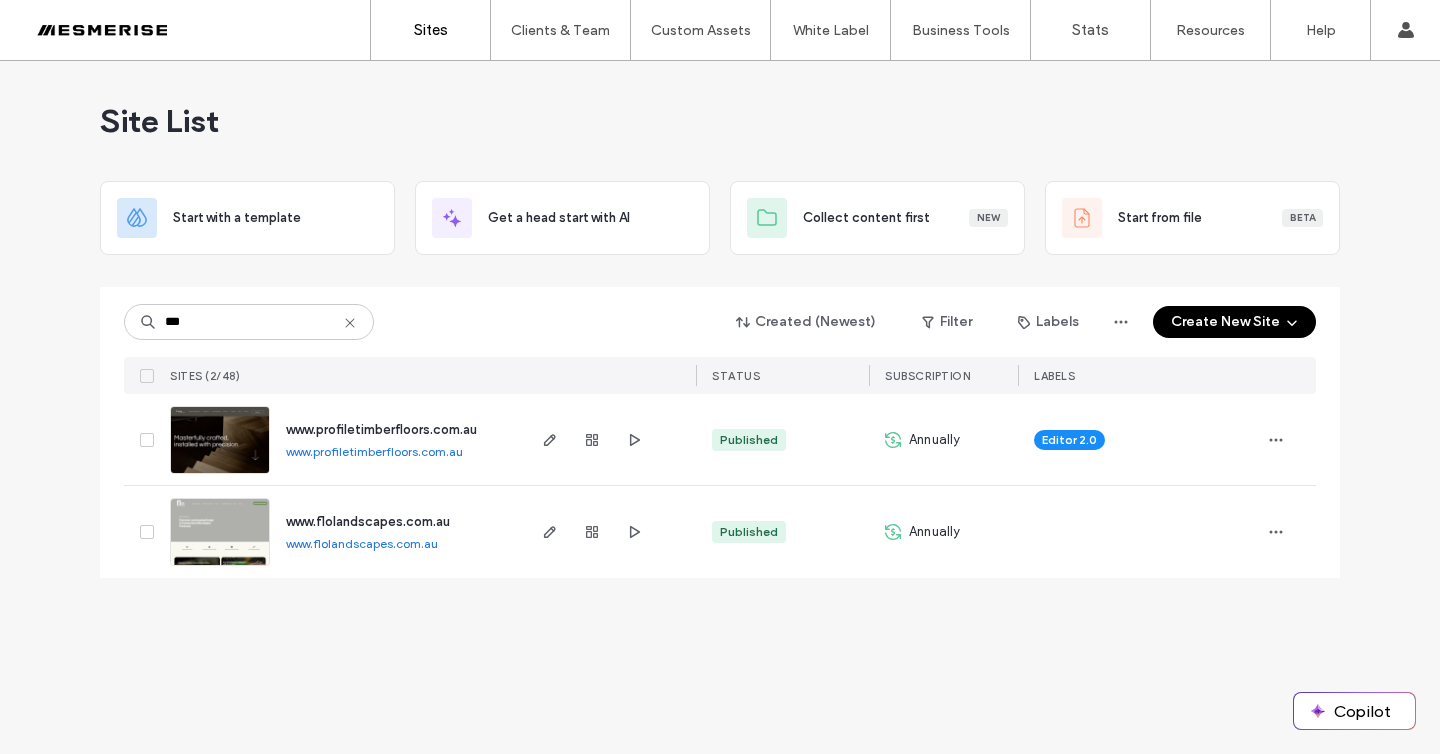 click at bounding box center (220, 567) 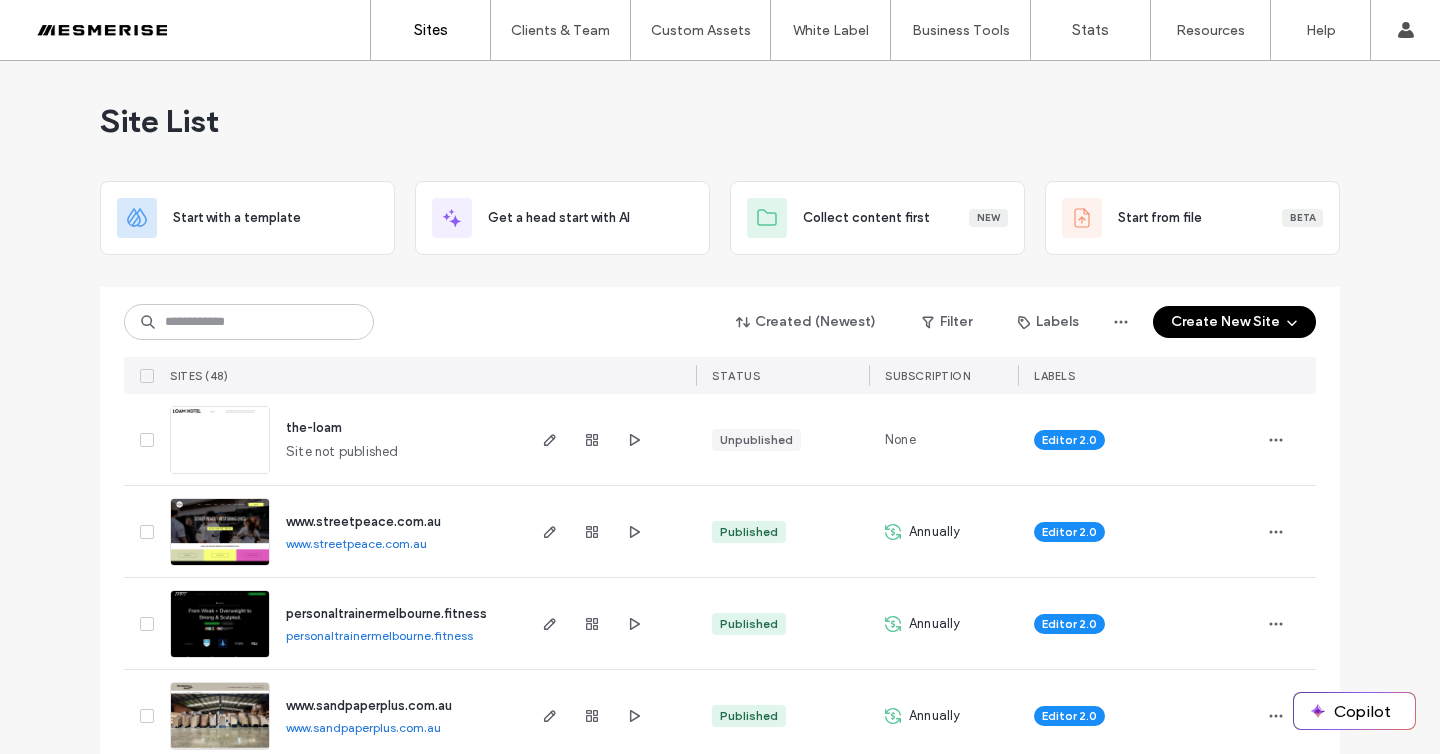 scroll, scrollTop: 0, scrollLeft: 0, axis: both 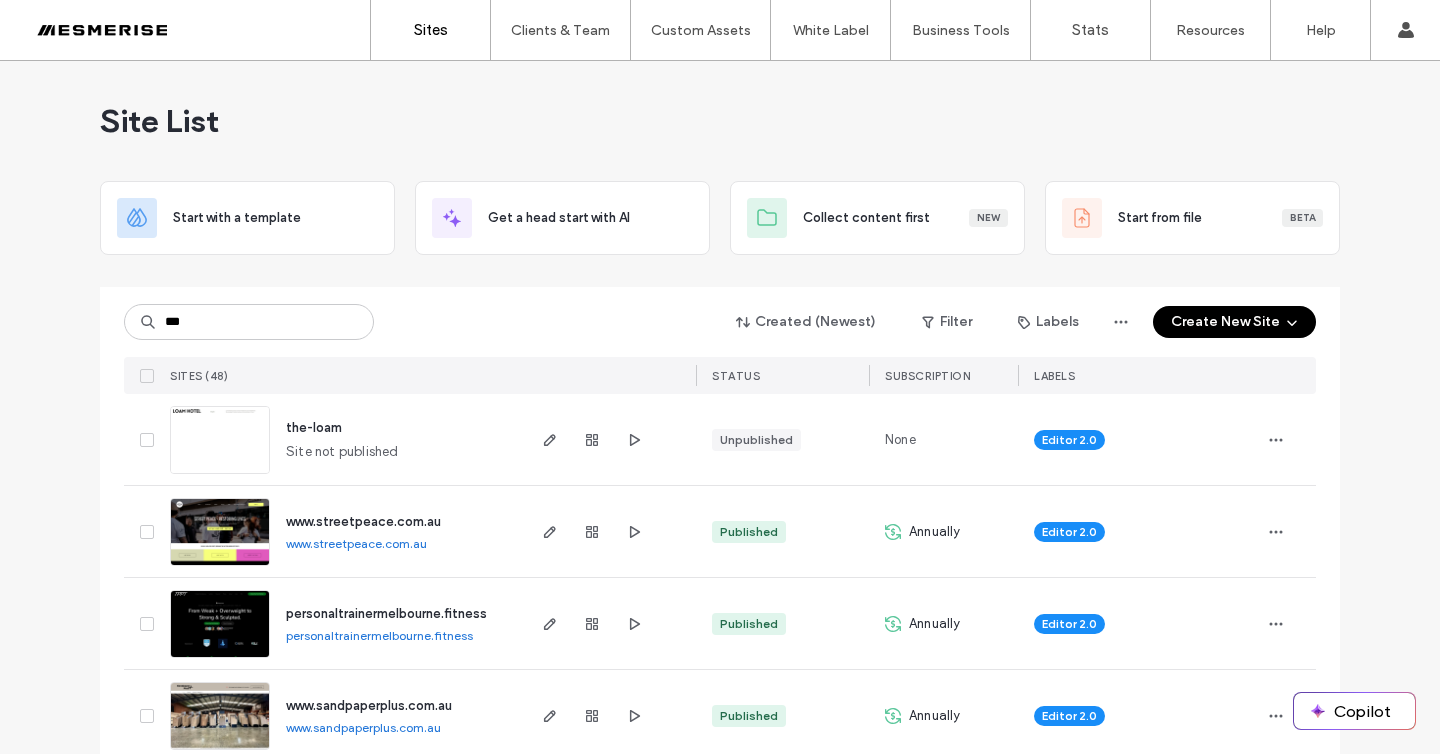 type on "***" 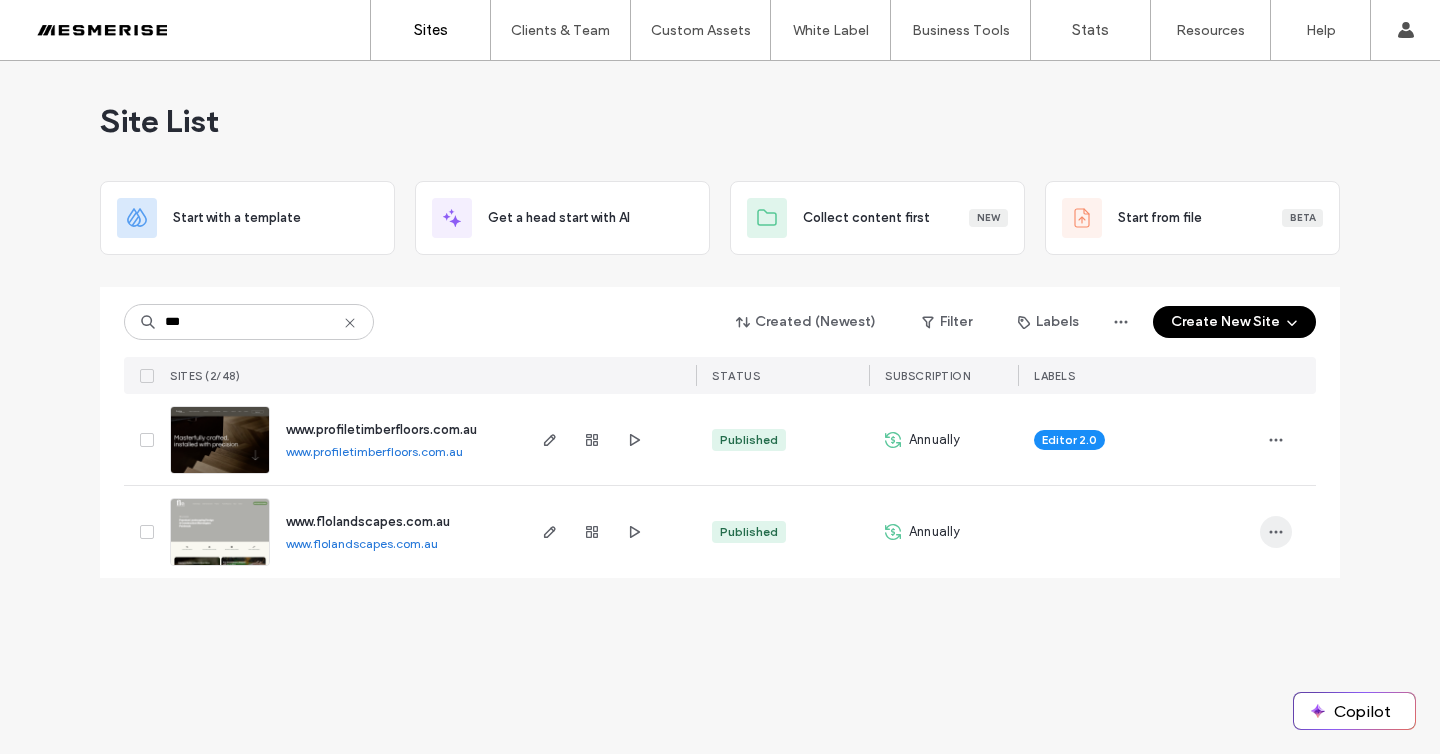 click 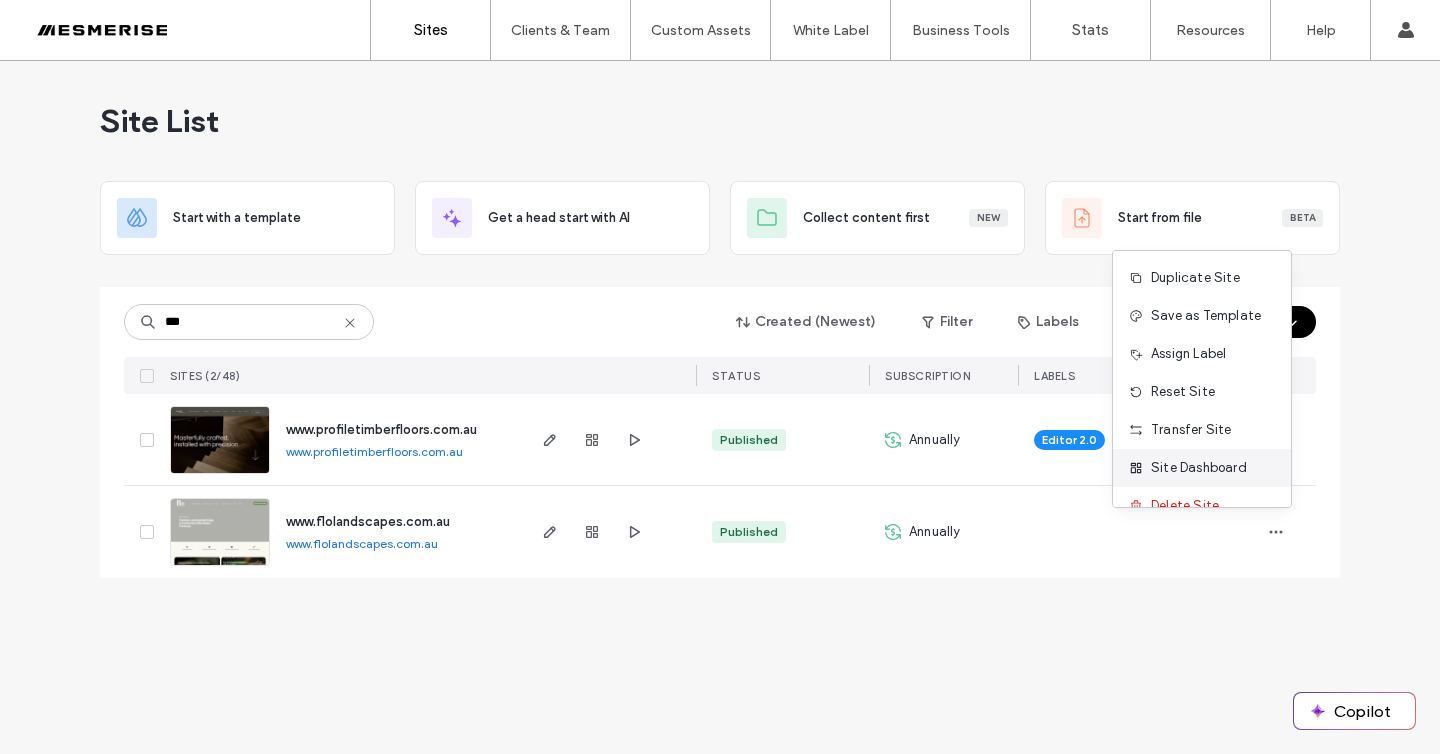 click on "Site Dashboard" at bounding box center (1199, 468) 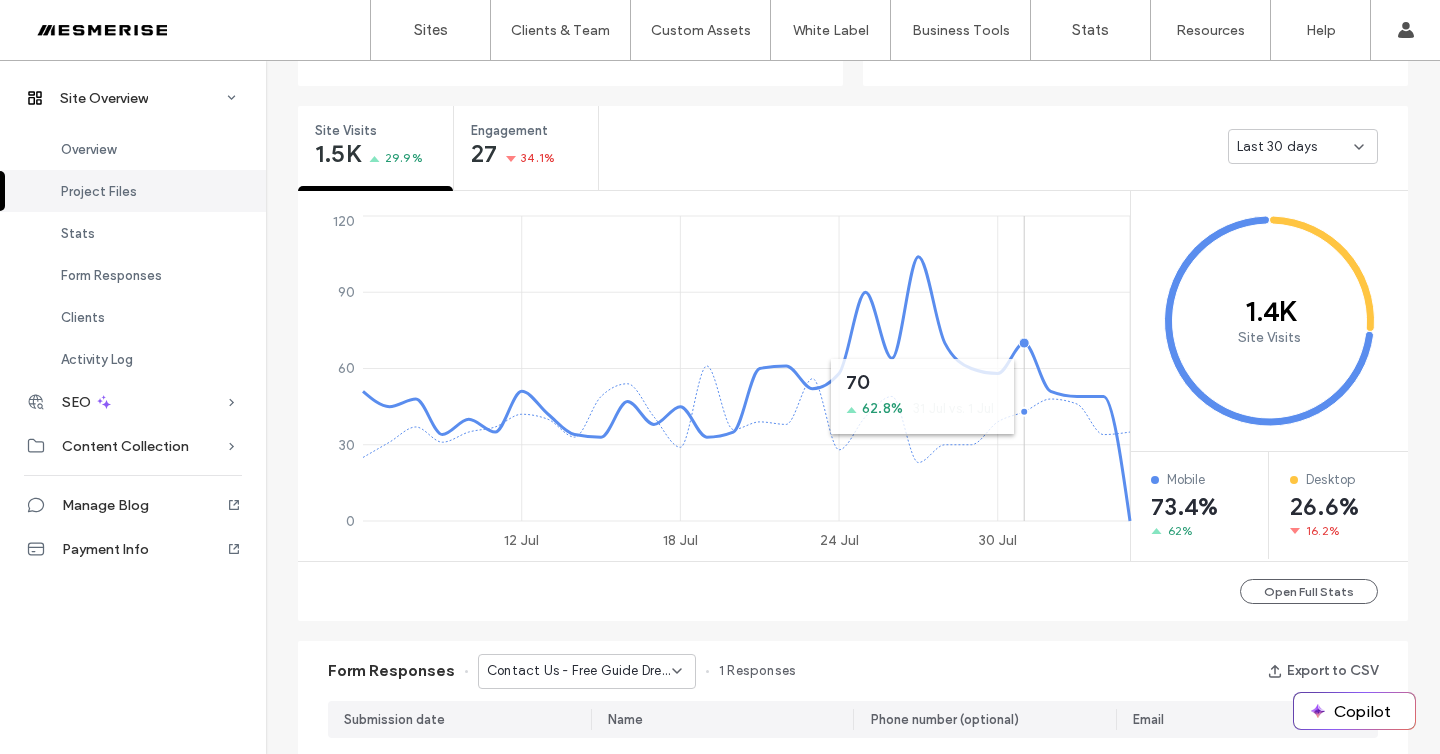 scroll, scrollTop: 707, scrollLeft: 0, axis: vertical 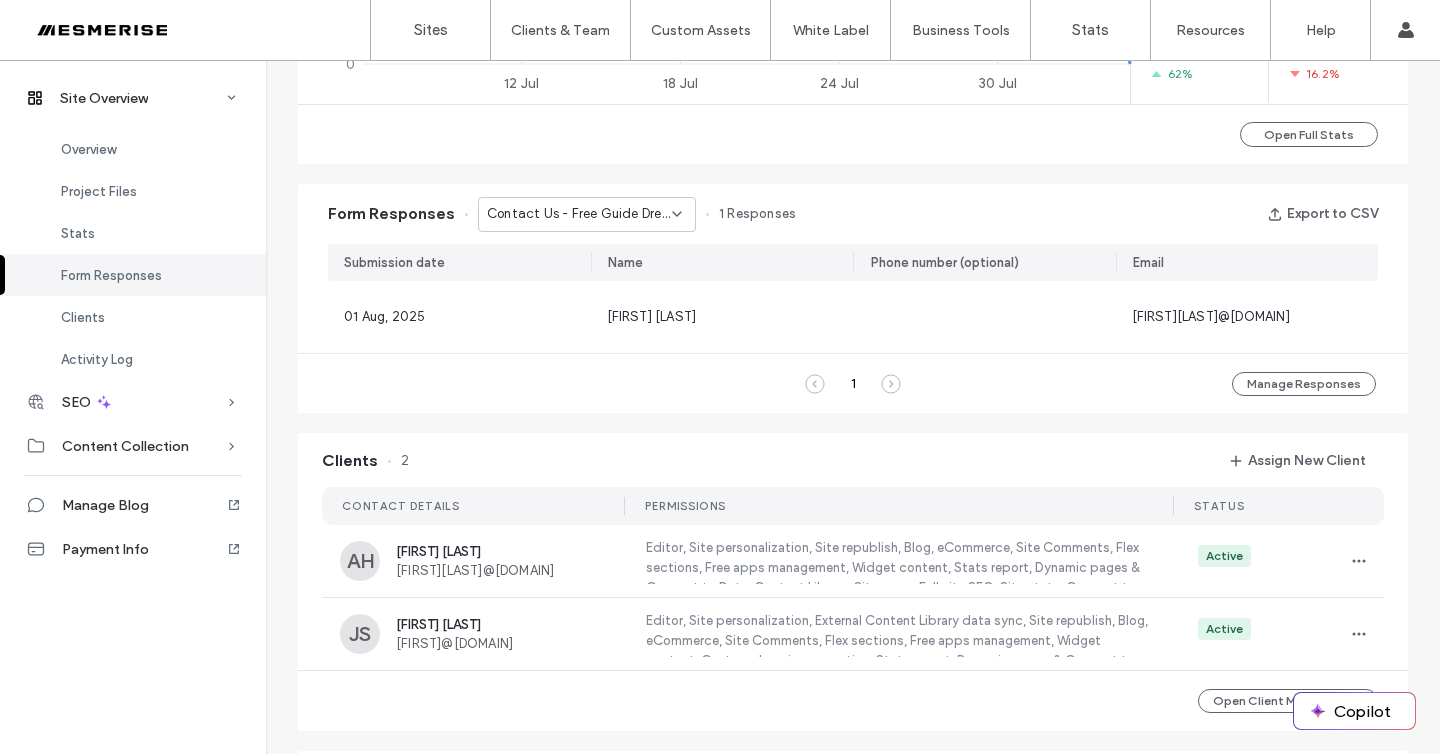 click 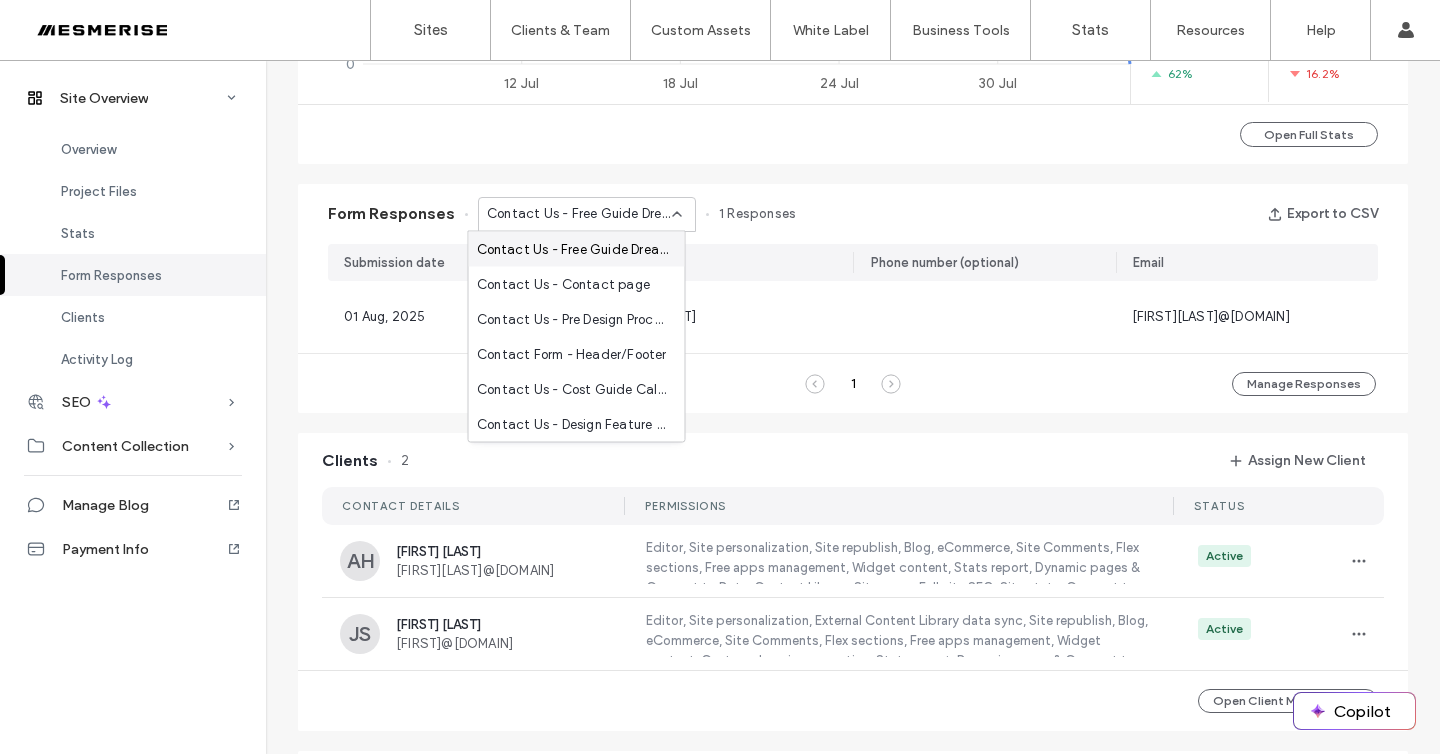 click on "Contact Us - Free Guide Dream Garden page" at bounding box center [573, 249] 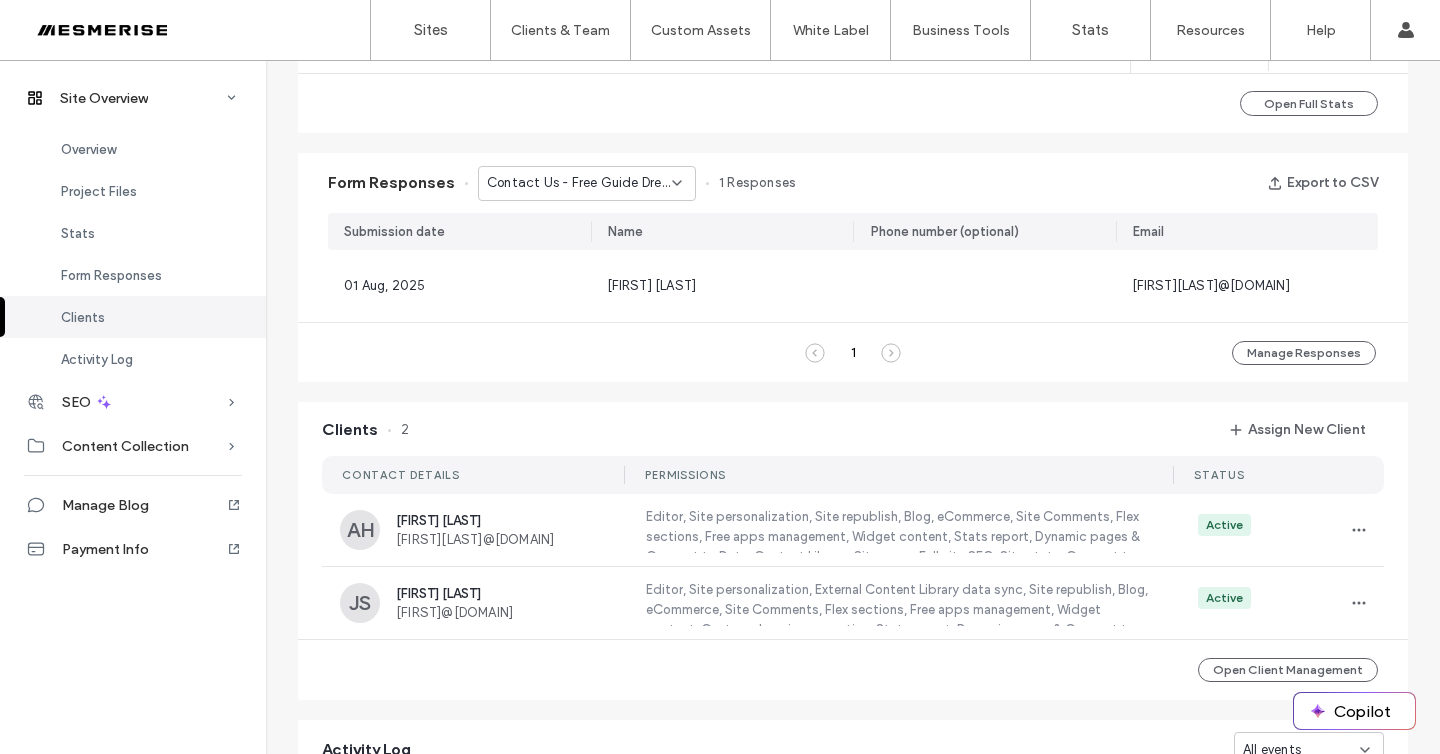 scroll, scrollTop: 1179, scrollLeft: 0, axis: vertical 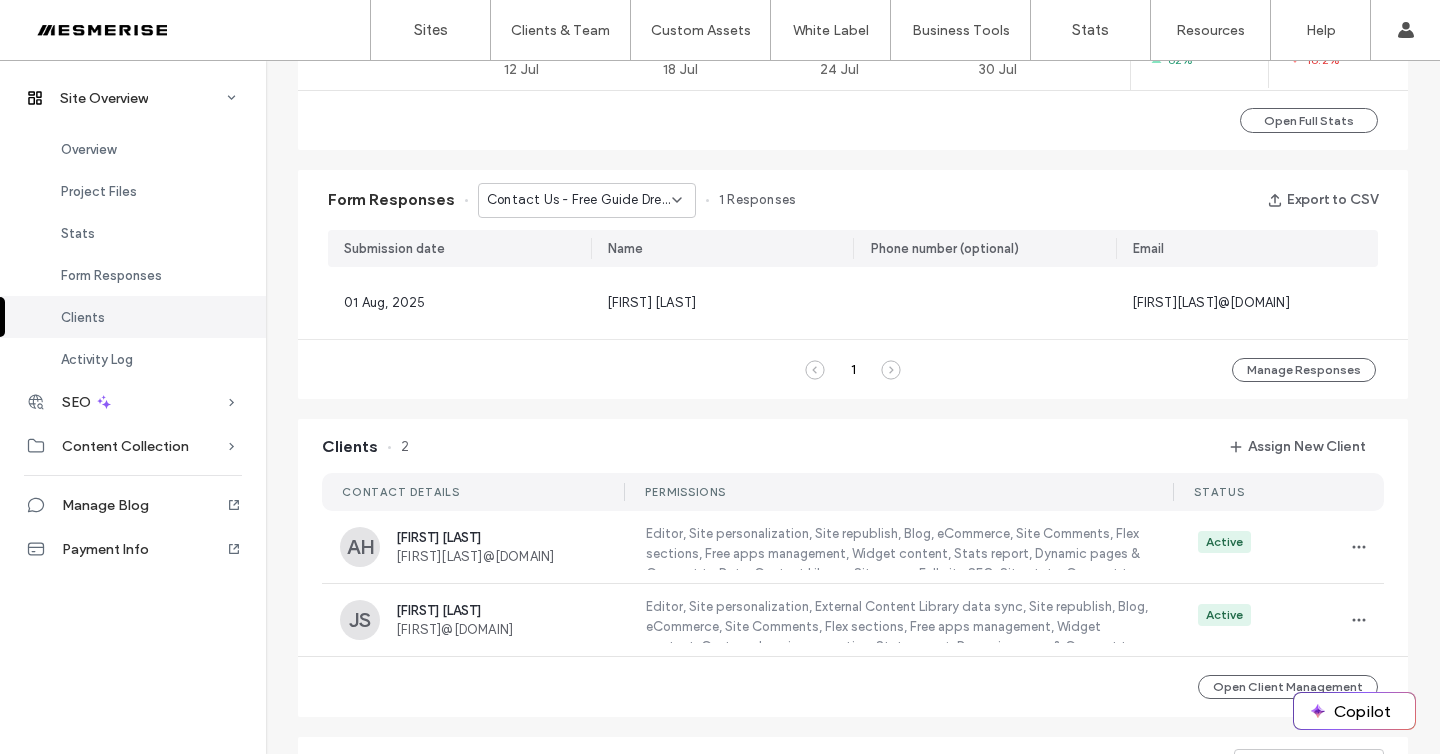 click on "Contact Us - Free Guide Dream Garden page" at bounding box center [579, 200] 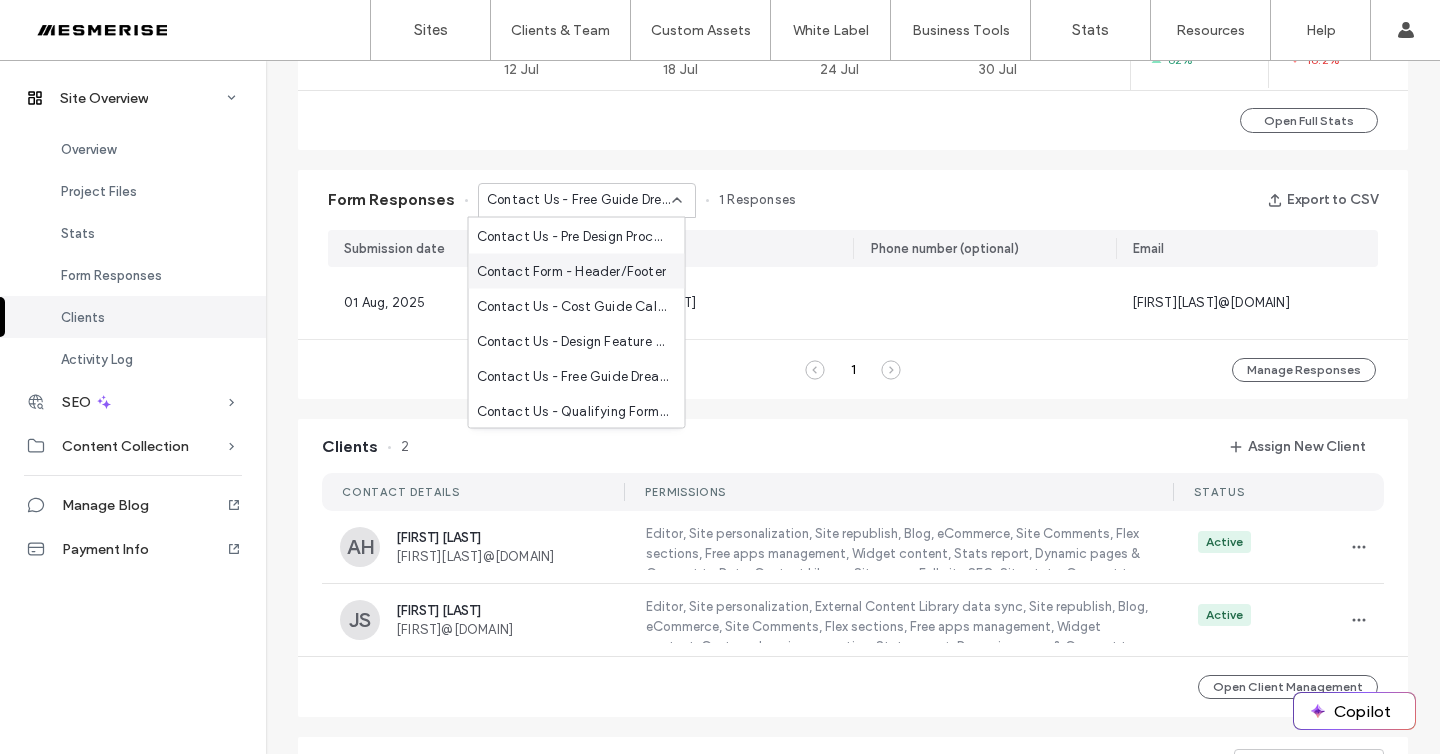 scroll, scrollTop: 70, scrollLeft: 0, axis: vertical 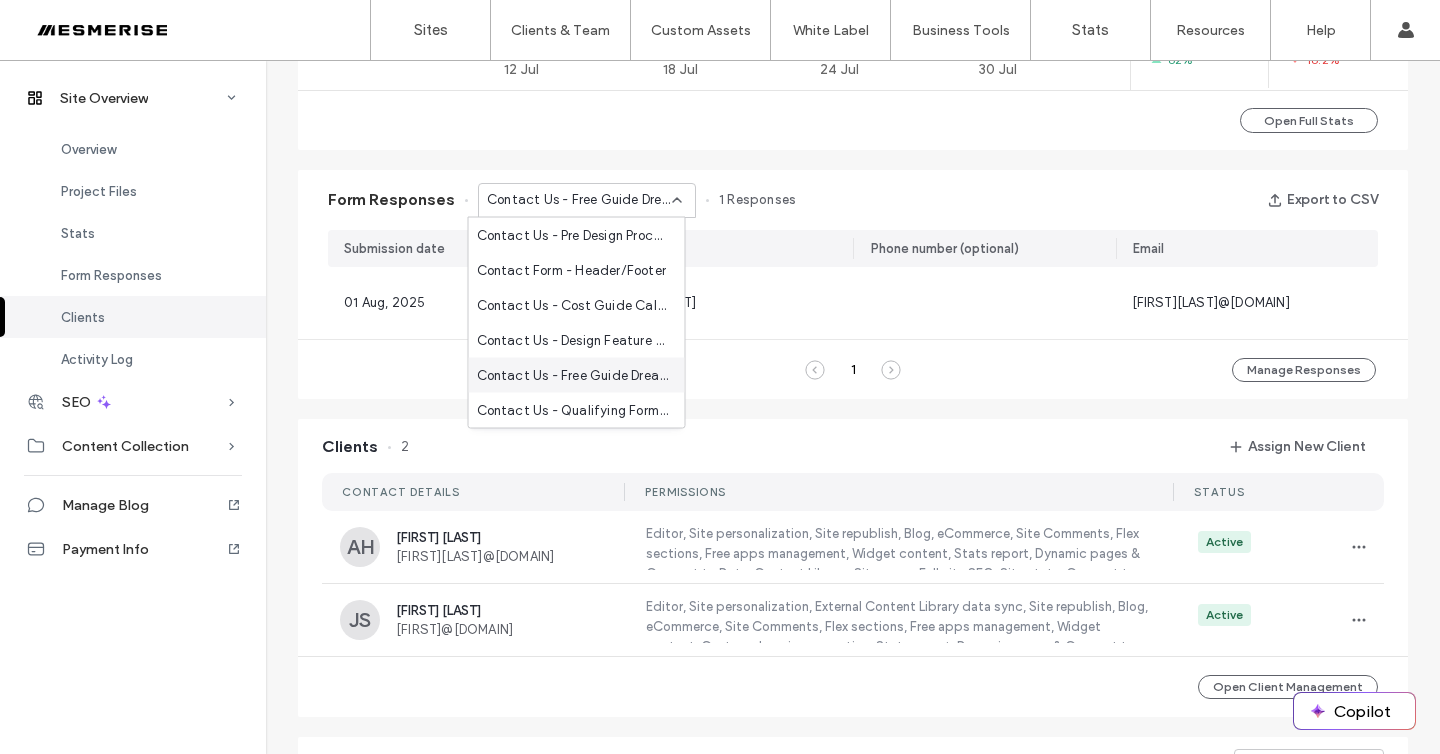 click on "Contact Us - Free Guide Dream Garden page" at bounding box center [573, 375] 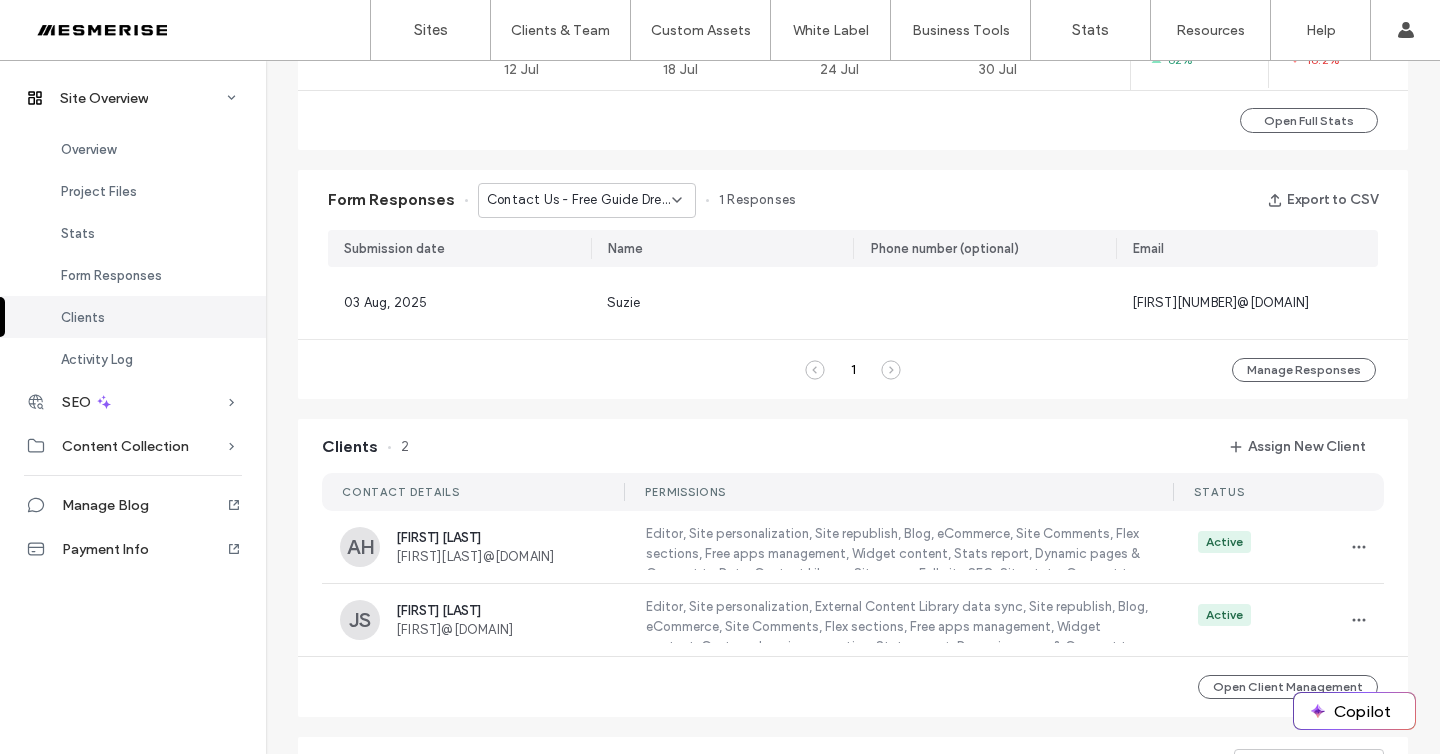 click on "Contact Us - Free Guide Dream Garden page" at bounding box center [579, 200] 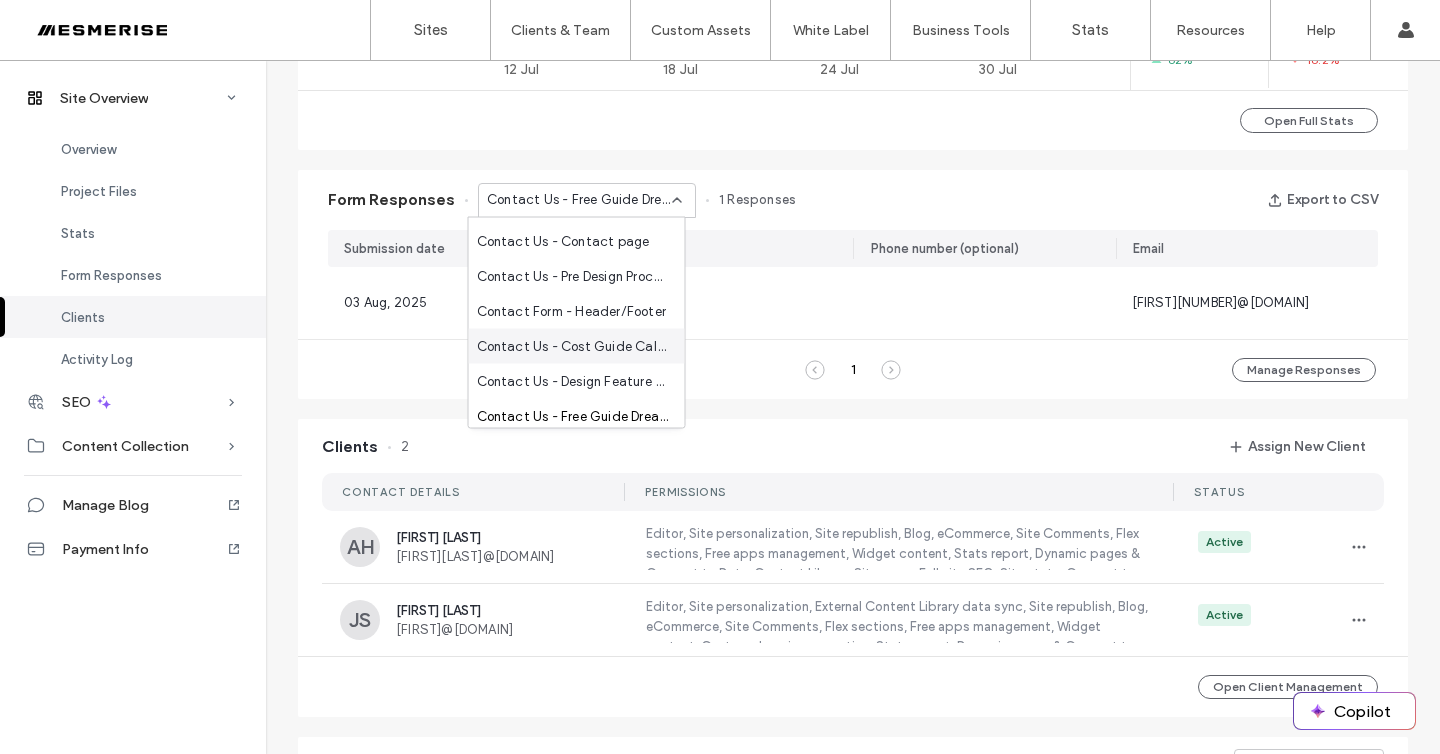 scroll, scrollTop: 70, scrollLeft: 0, axis: vertical 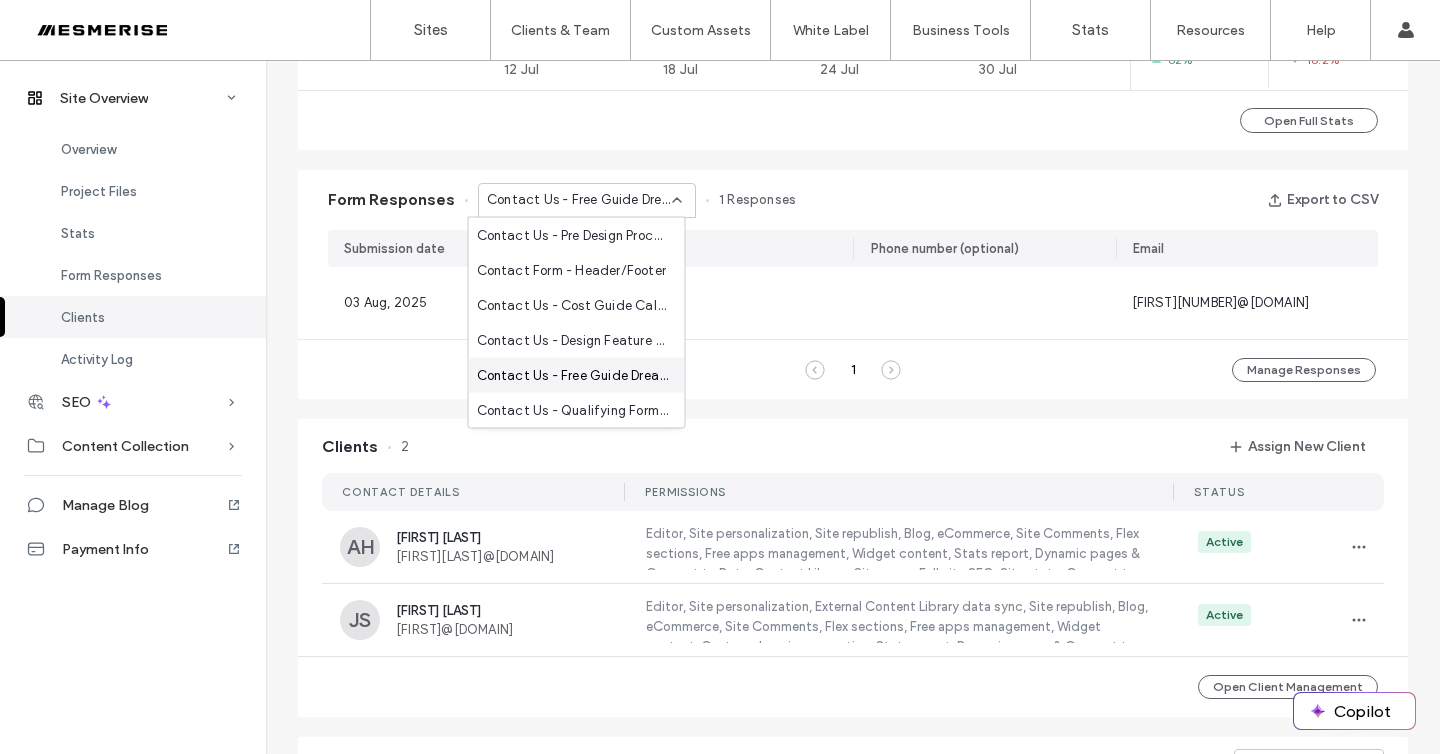 click on "Contact Us - Free Guide Dream Garden page" at bounding box center [573, 375] 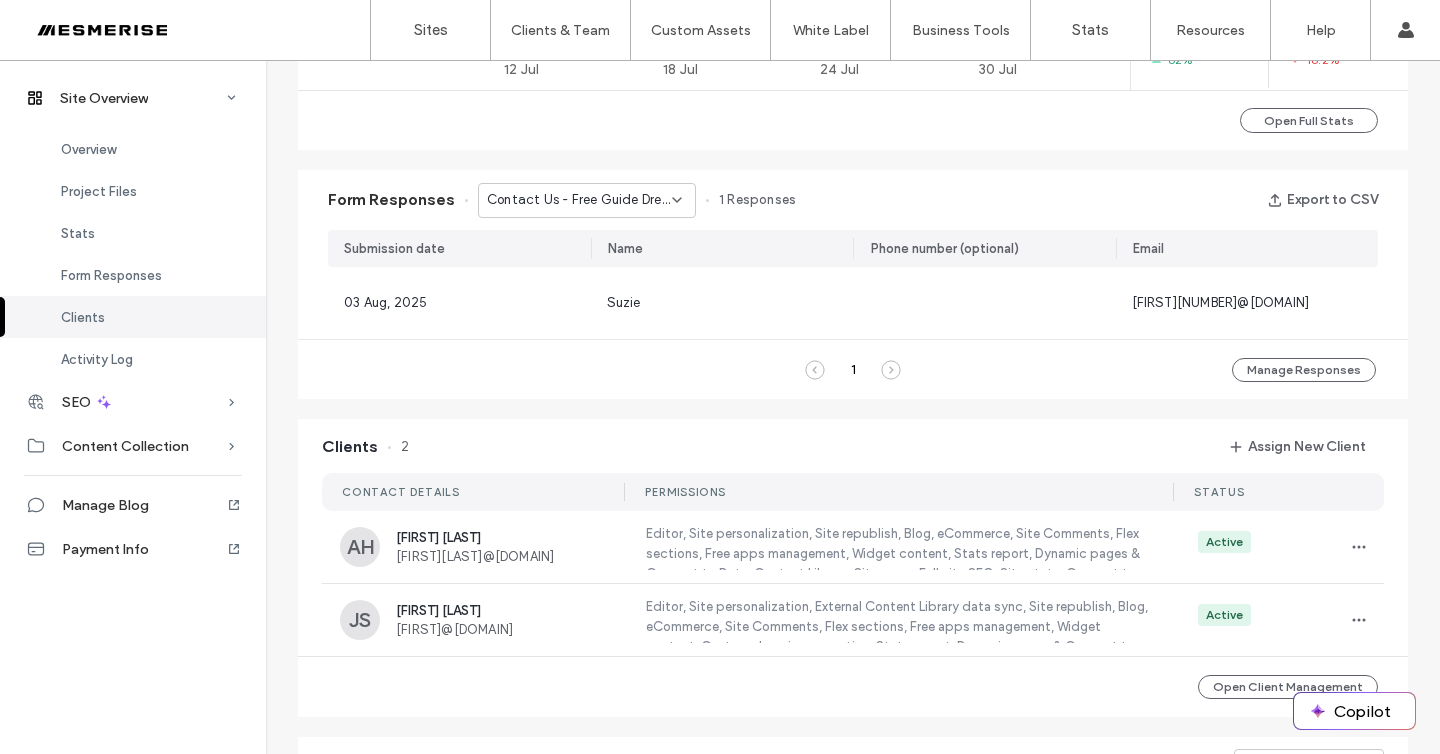 click on "Form Responses Contact Us - Free Guide Dream Garden page 1 Responses Export to CSV" at bounding box center (853, 200) 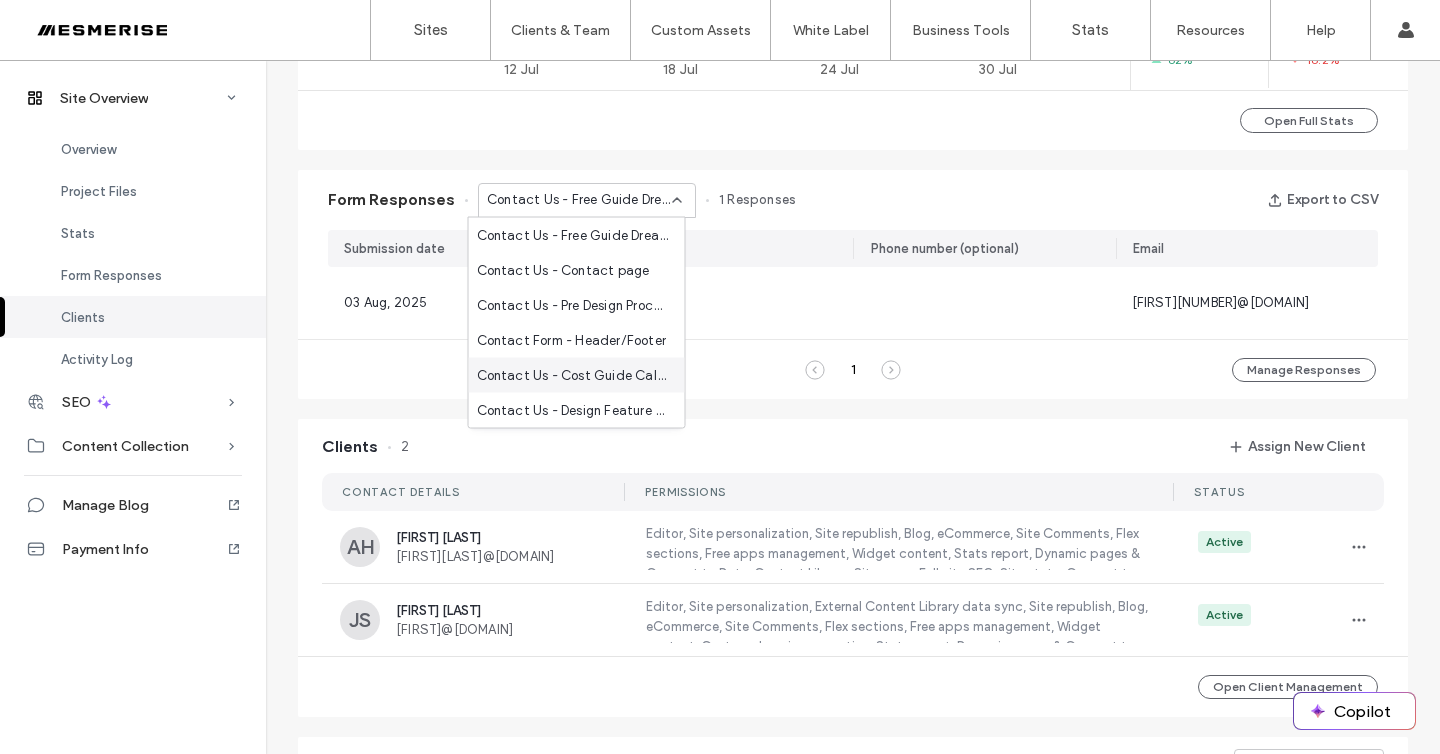 scroll, scrollTop: 0, scrollLeft: 0, axis: both 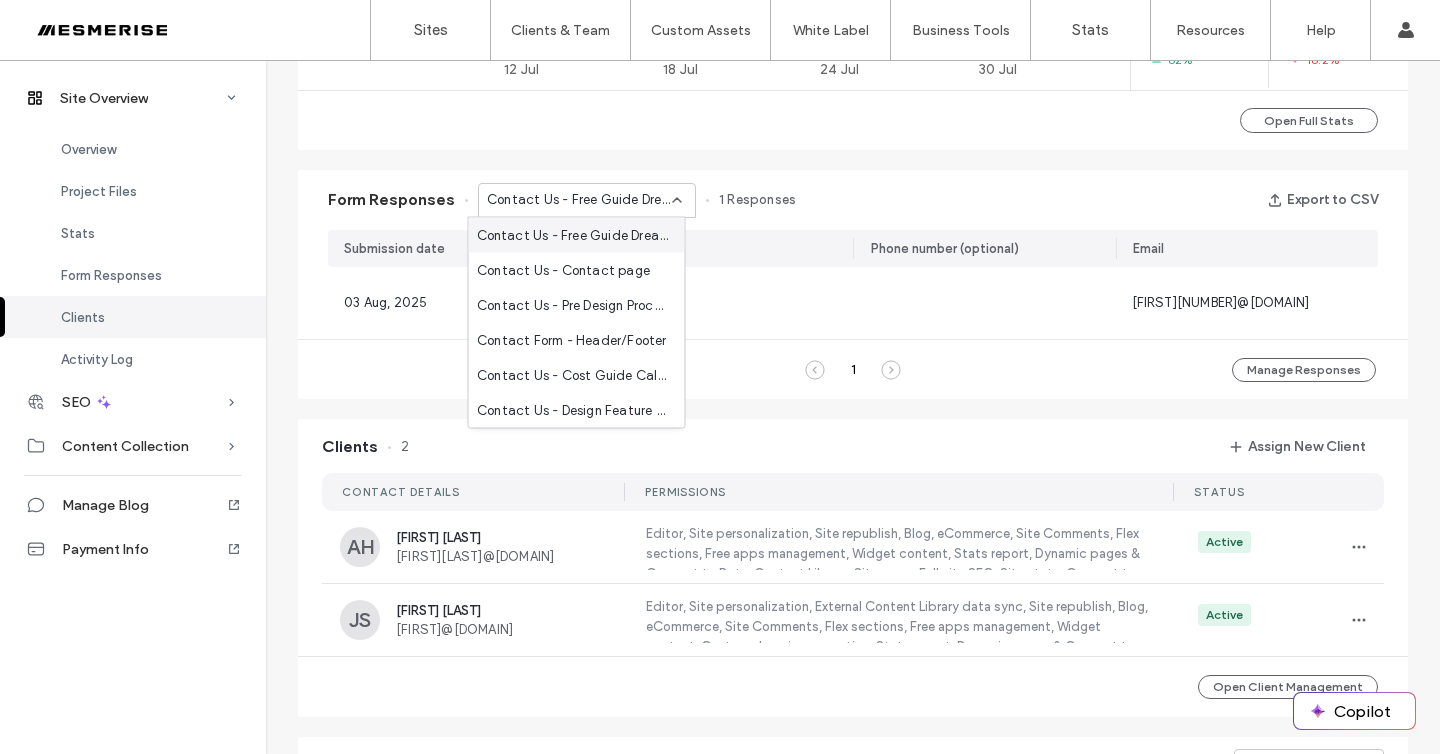 click on "Contact Us - Free Guide Dream Garden page" at bounding box center (573, 235) 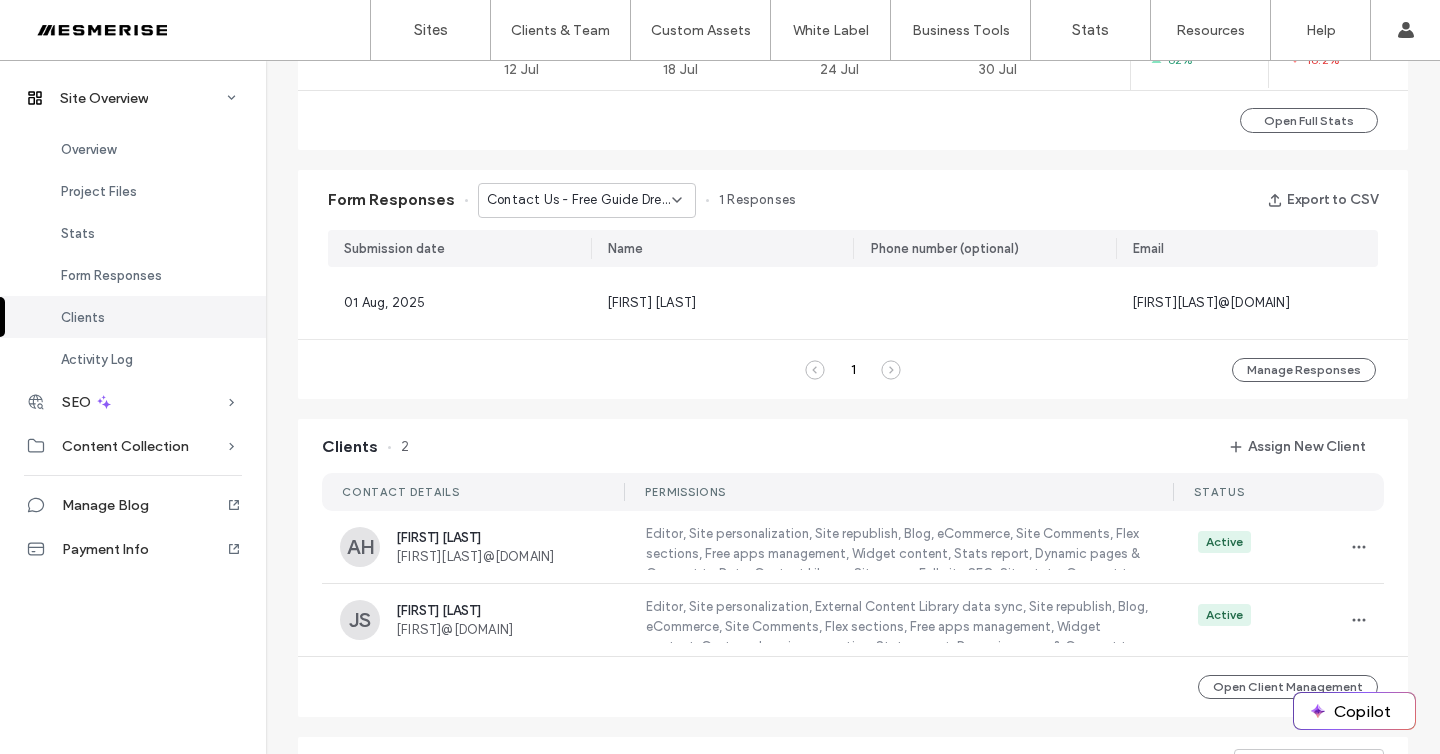 click 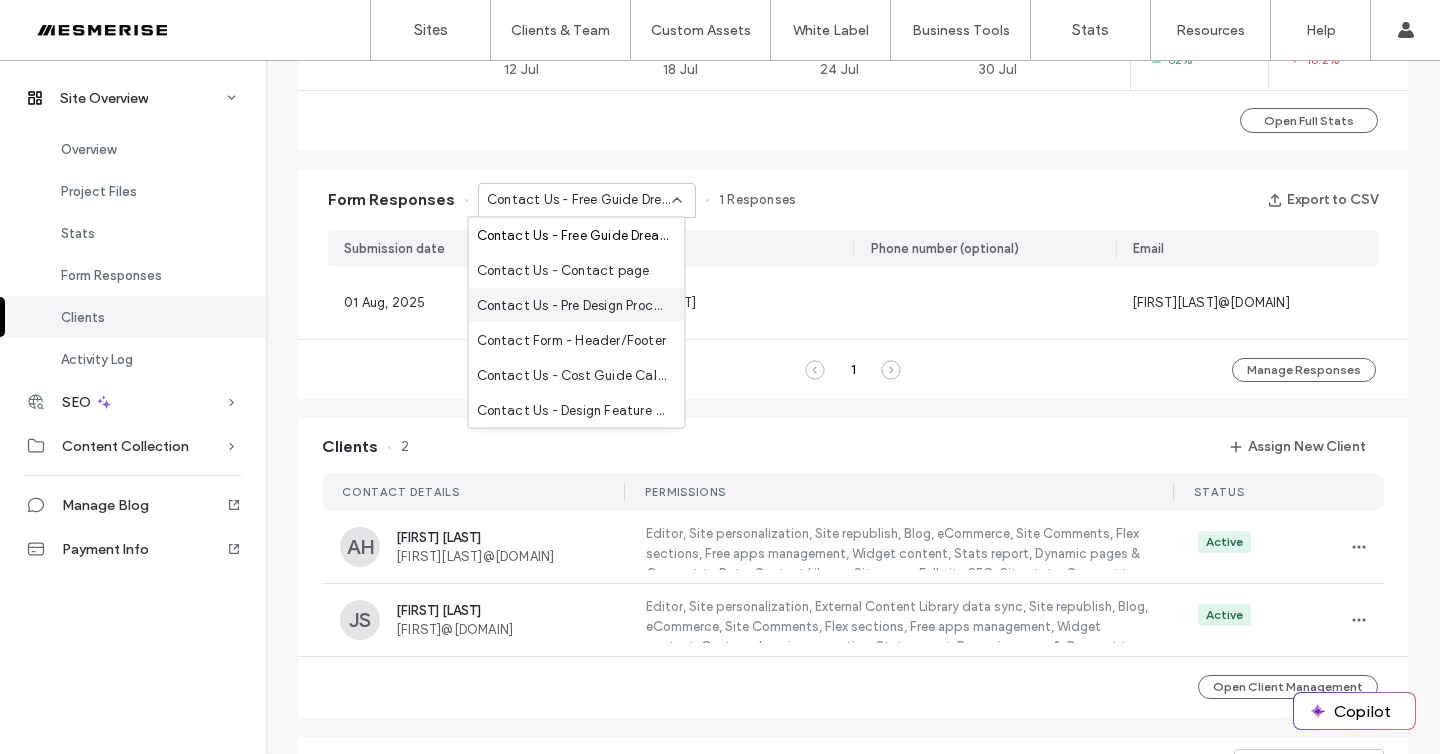 click on "Contact Us - Pre Design Process Checklist page" at bounding box center [573, 305] 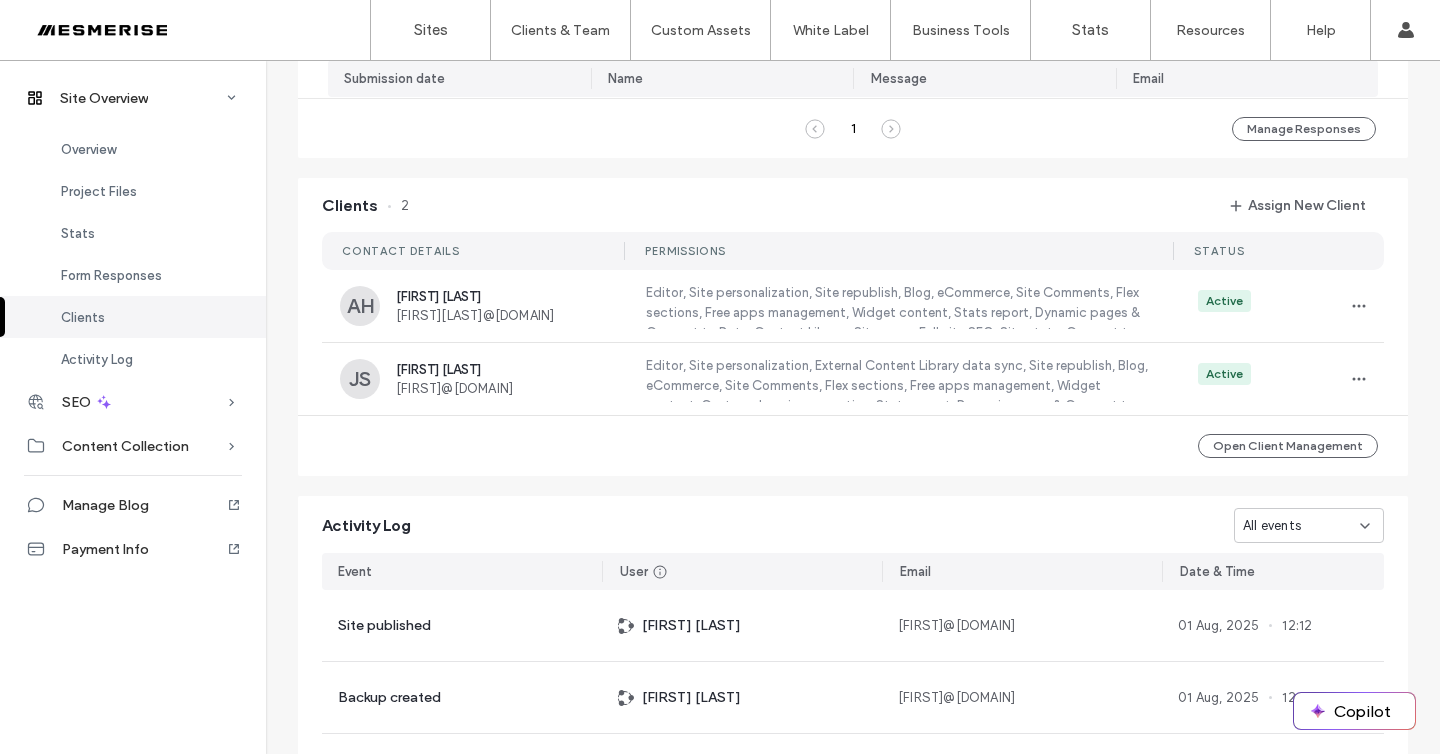 scroll, scrollTop: 1577, scrollLeft: 0, axis: vertical 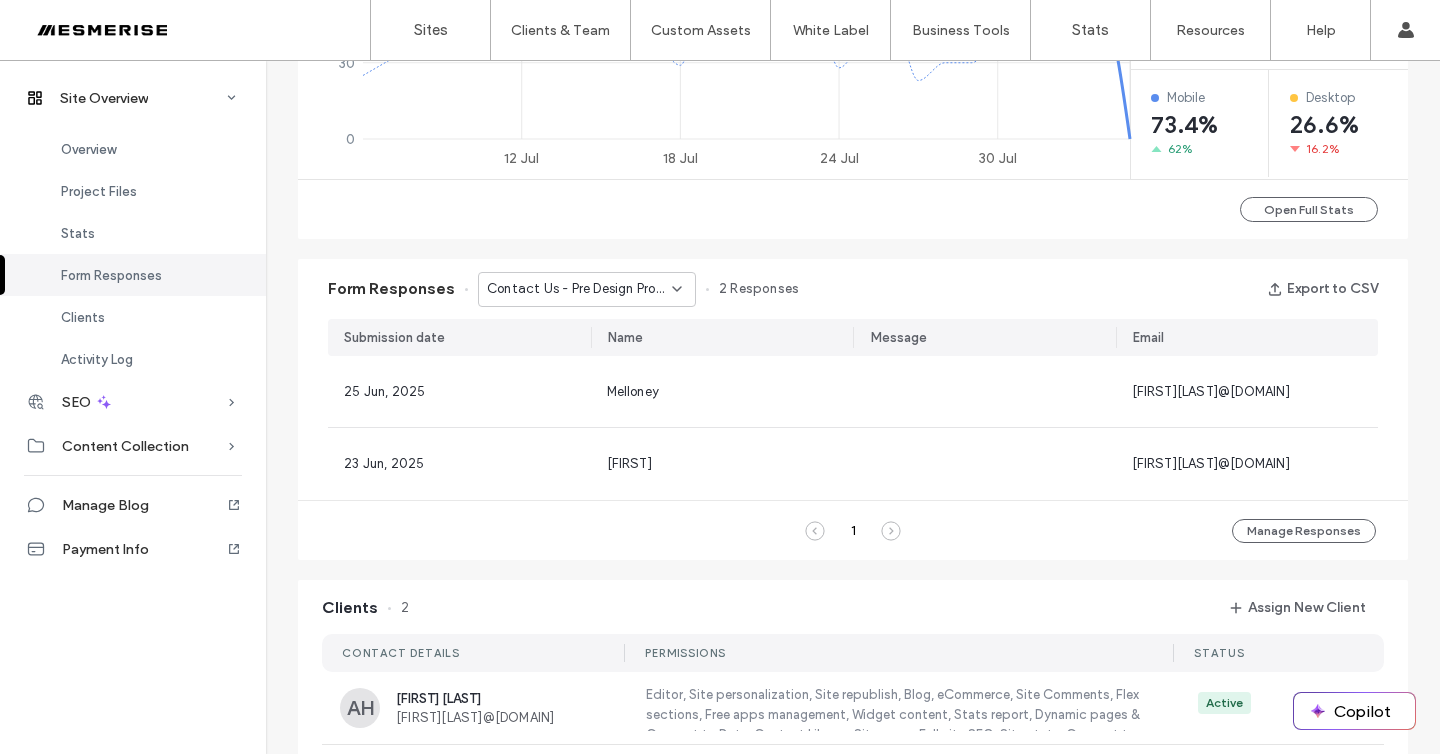 click on "Contact Us - Pre Design Process Checklist page" at bounding box center [587, 289] 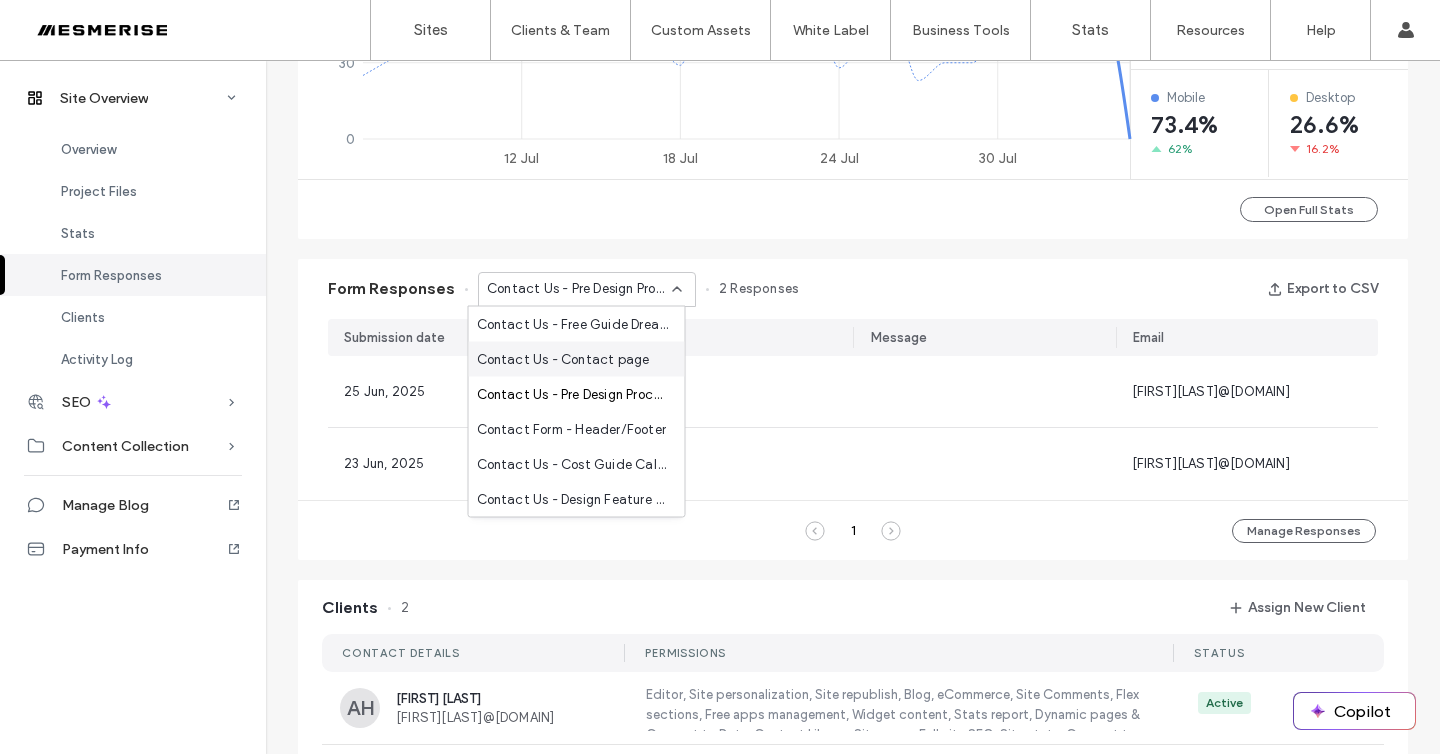 click on "Contact Us - Contact page" at bounding box center [563, 359] 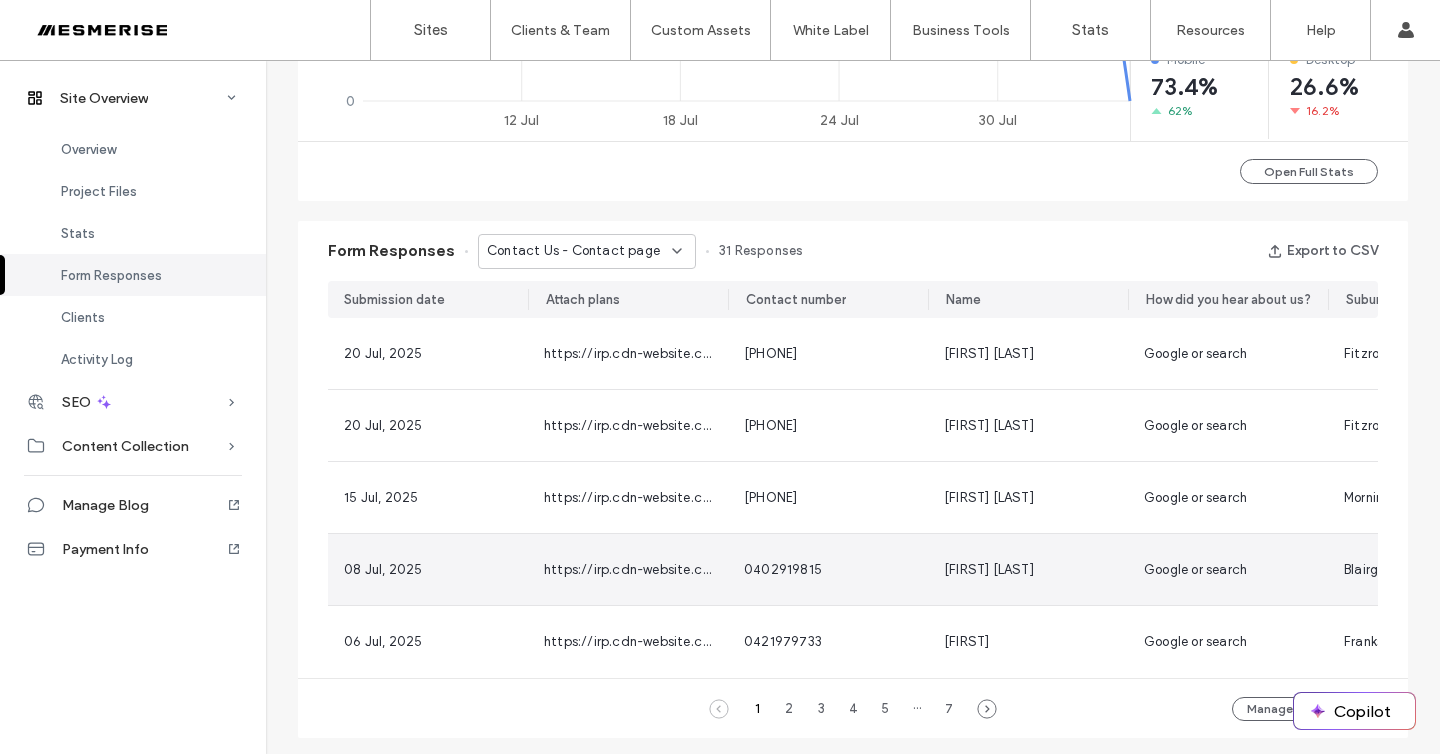 scroll, scrollTop: 1027, scrollLeft: 0, axis: vertical 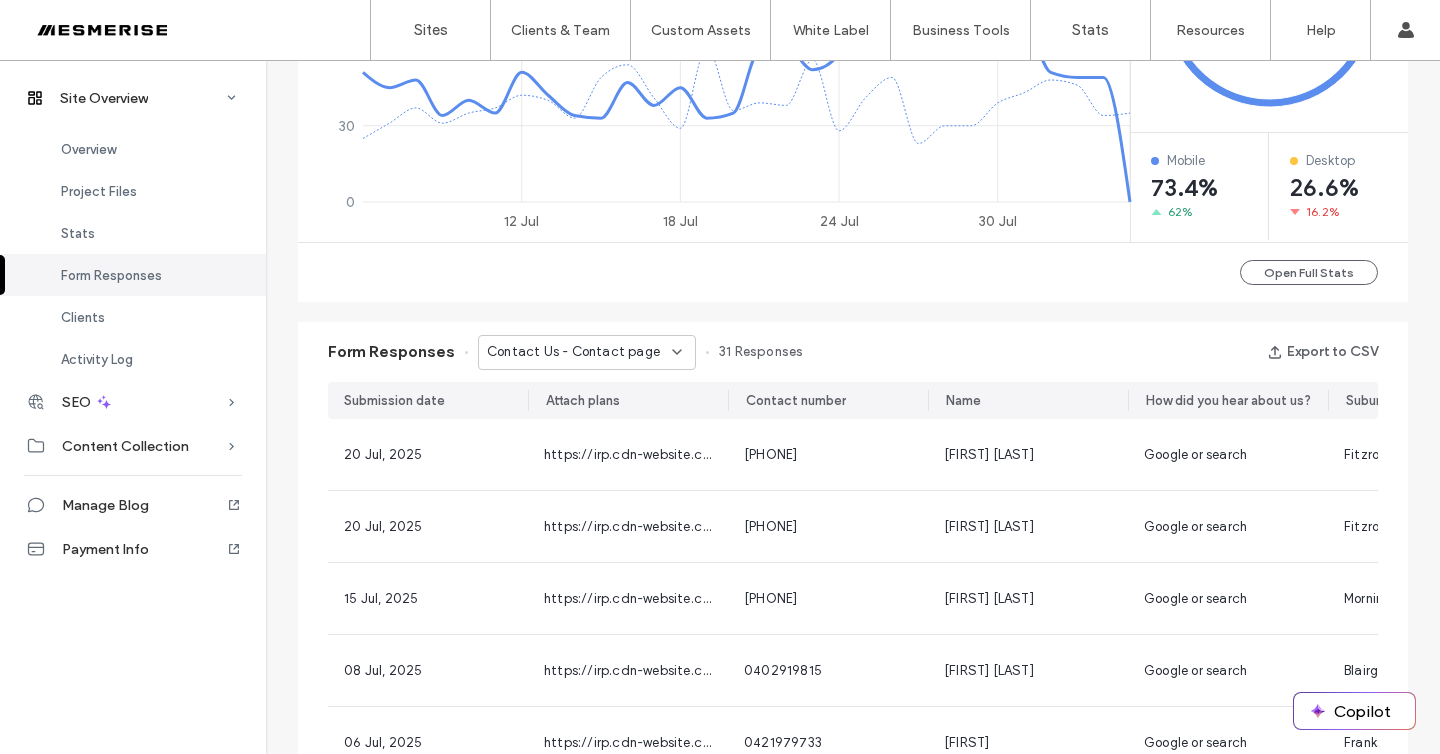 click on "Contact Us - Contact page" at bounding box center [579, 352] 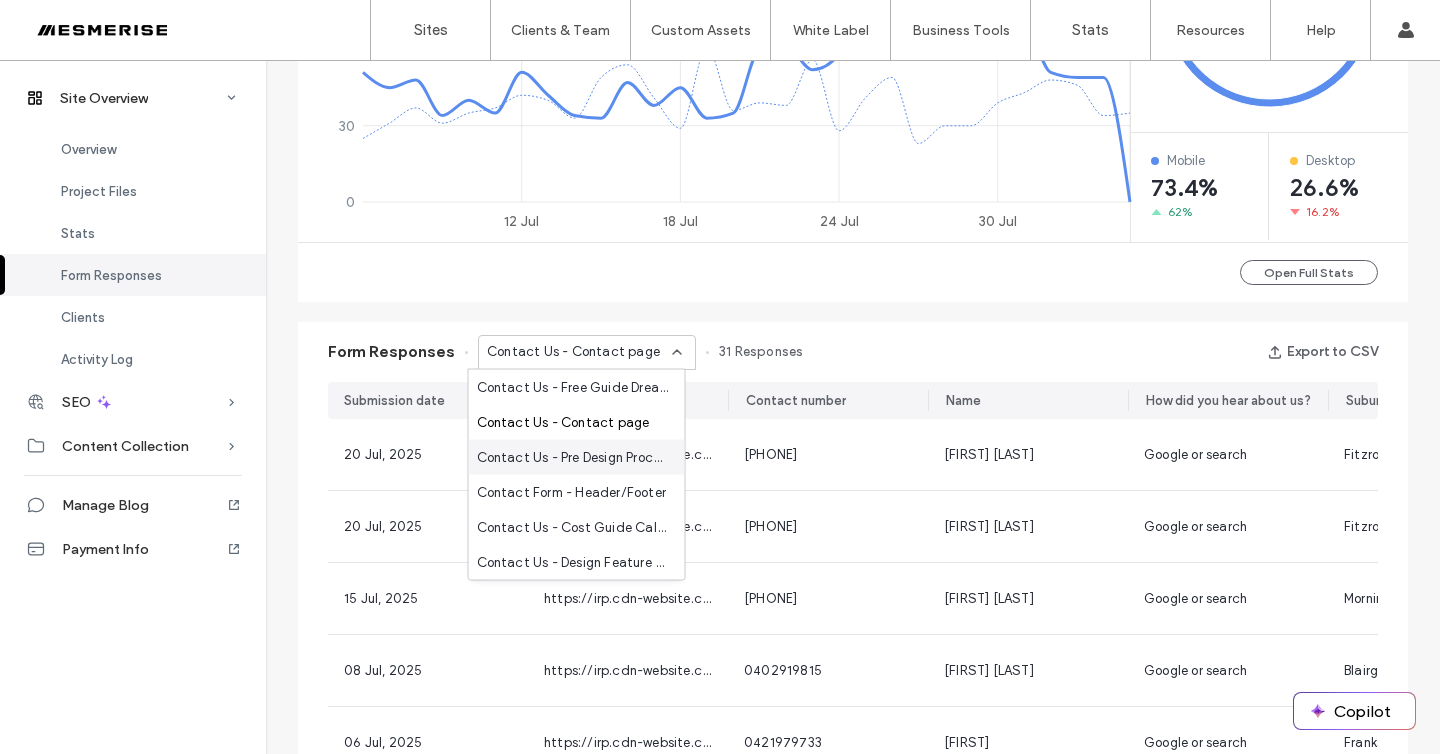 click on "Contact Us - Pre Design Process Checklist page" at bounding box center [573, 457] 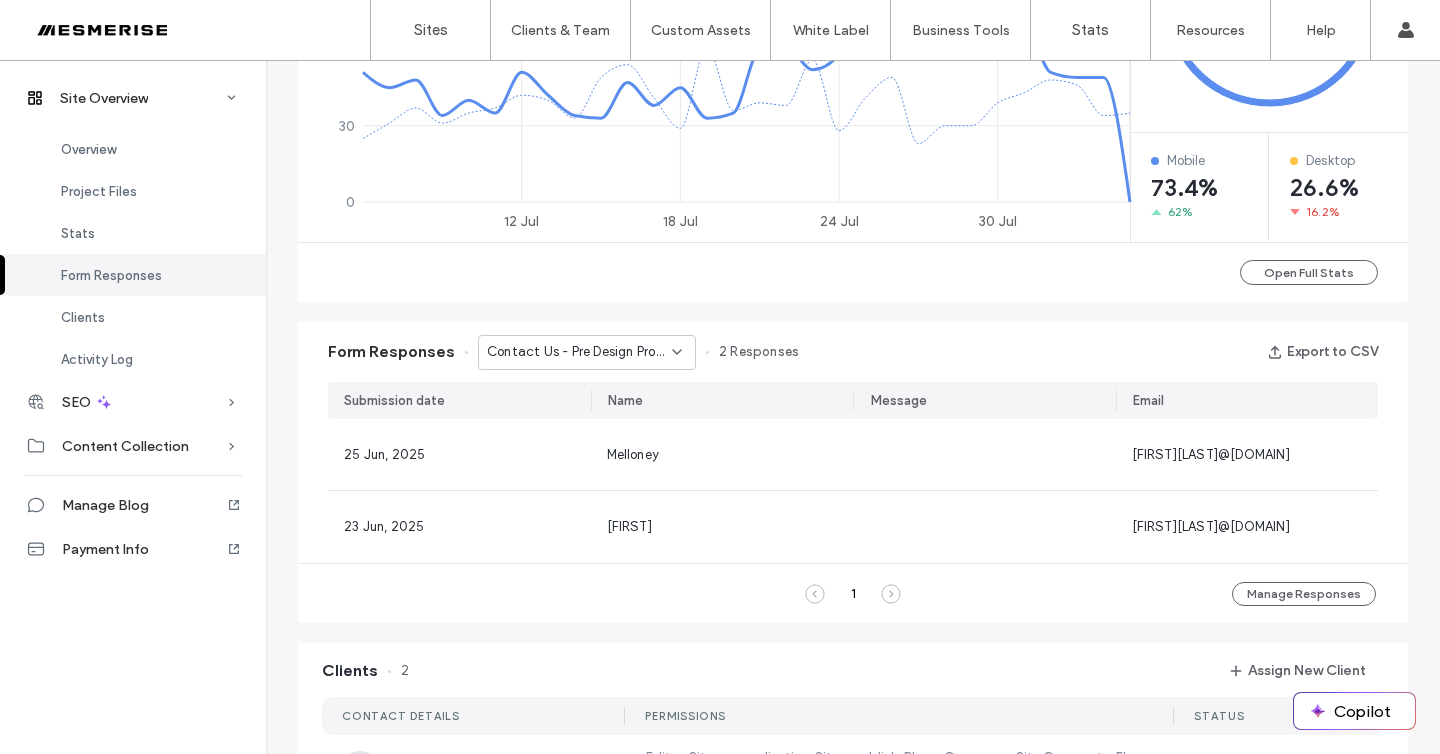 click on "Contact Us - Pre Design Process Checklist page" at bounding box center (579, 352) 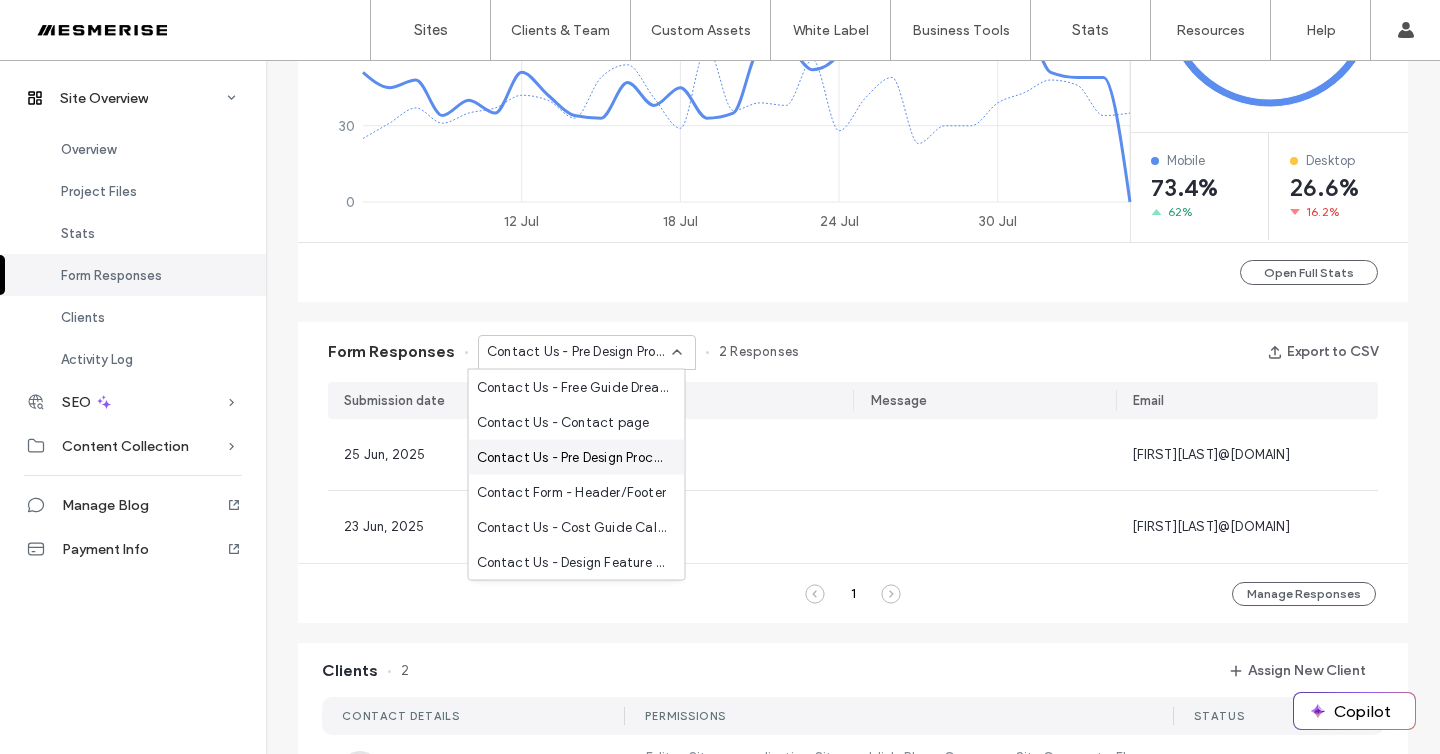 click on "Contact Us - Pre Design Process Checklist page" at bounding box center (573, 457) 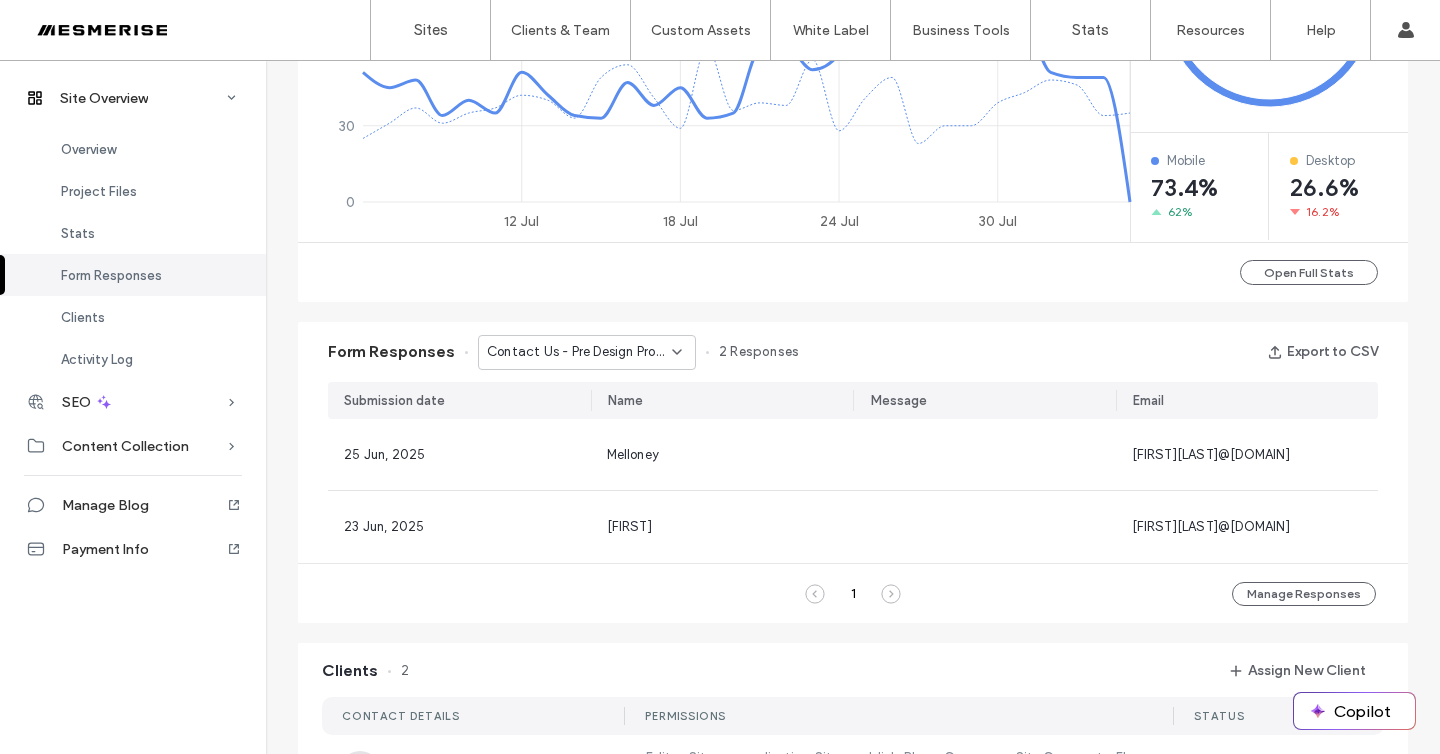 click on "Contact Us - Pre Design Process Checklist page" at bounding box center [587, 352] 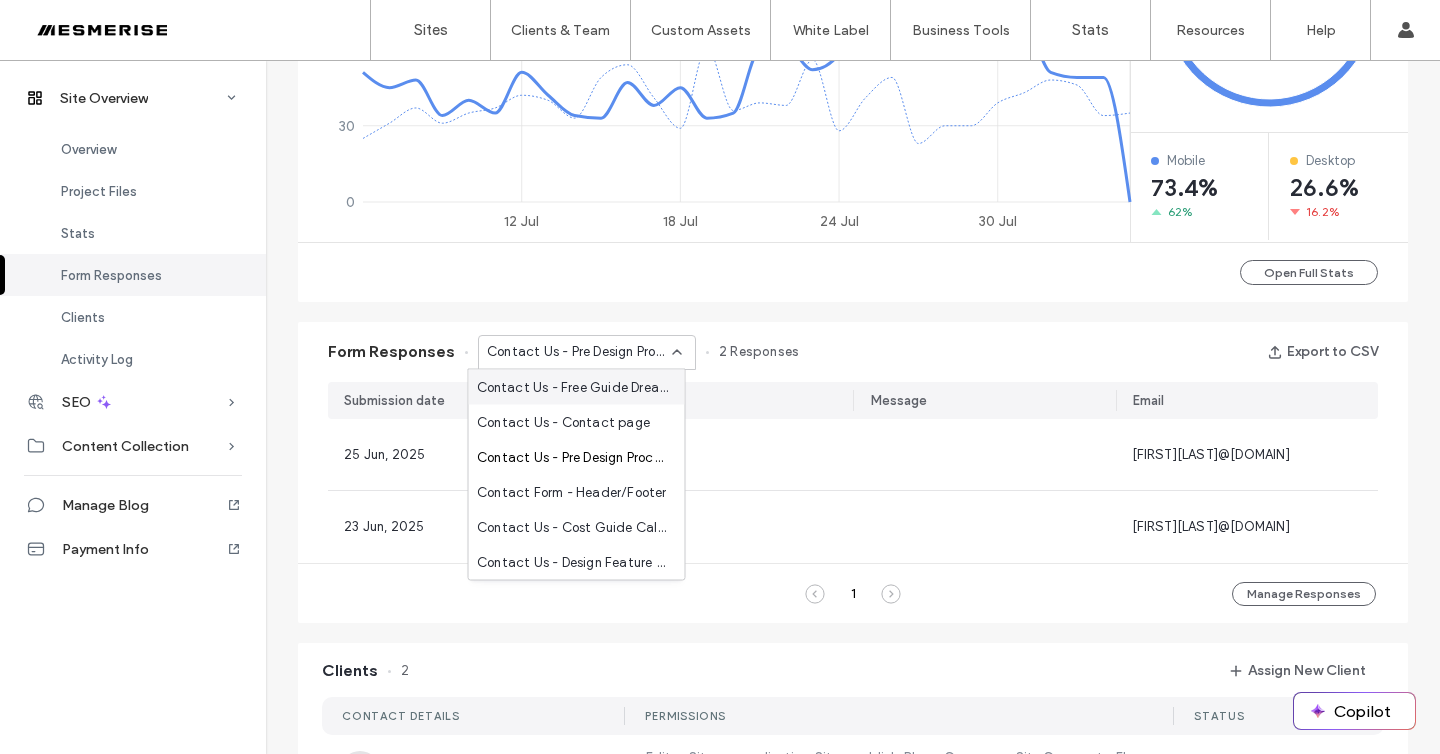 click on "Contact Us - Free Guide Dream Garden page" at bounding box center (573, 387) 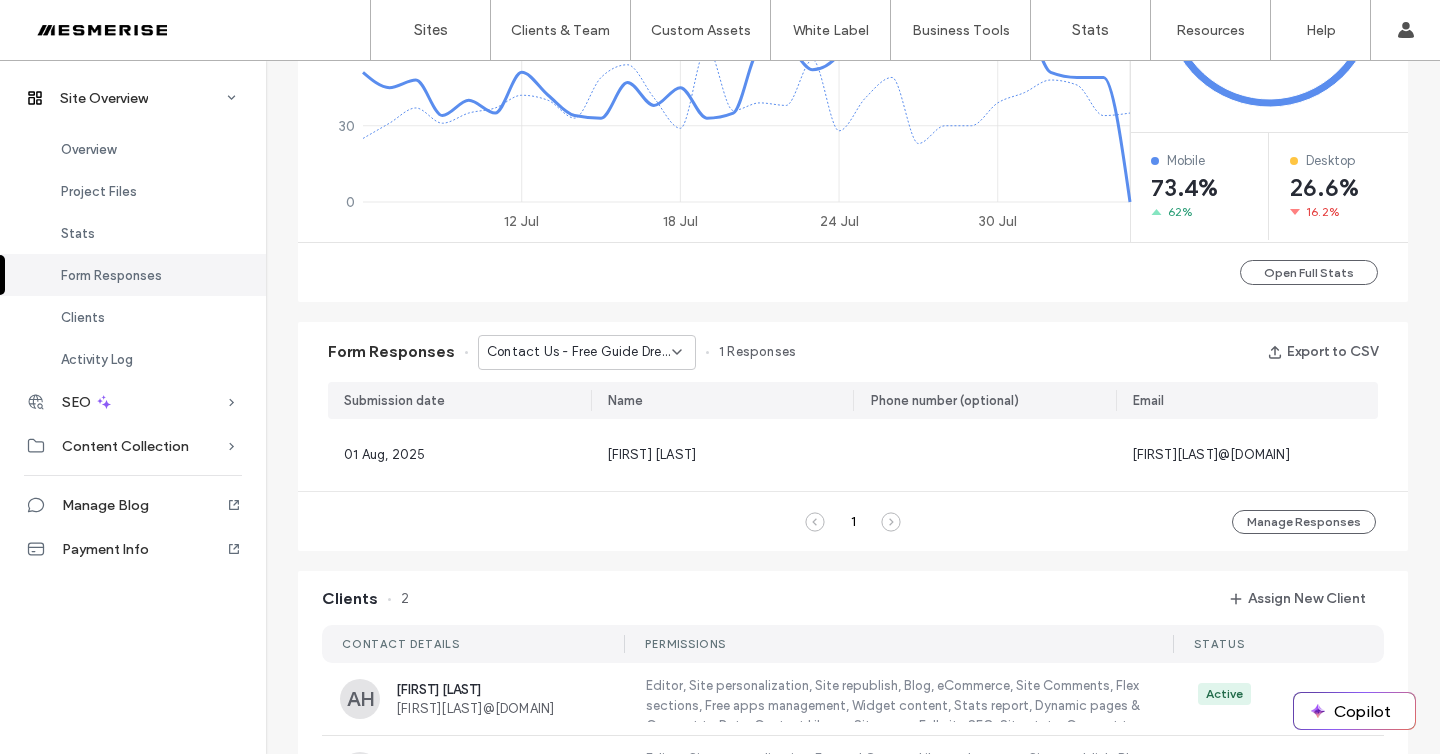 click on "Contact Us - Free Guide Dream Garden page" at bounding box center [579, 352] 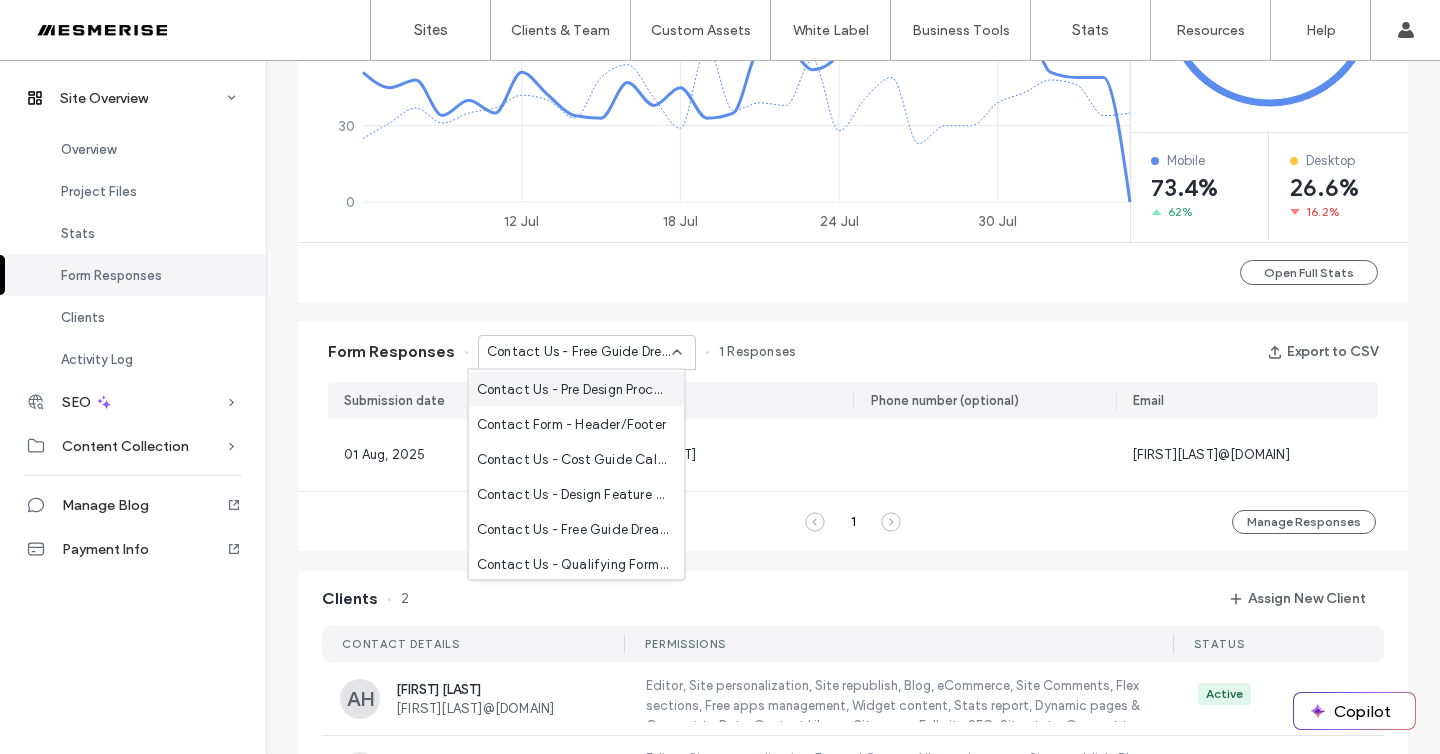 scroll, scrollTop: 70, scrollLeft: 0, axis: vertical 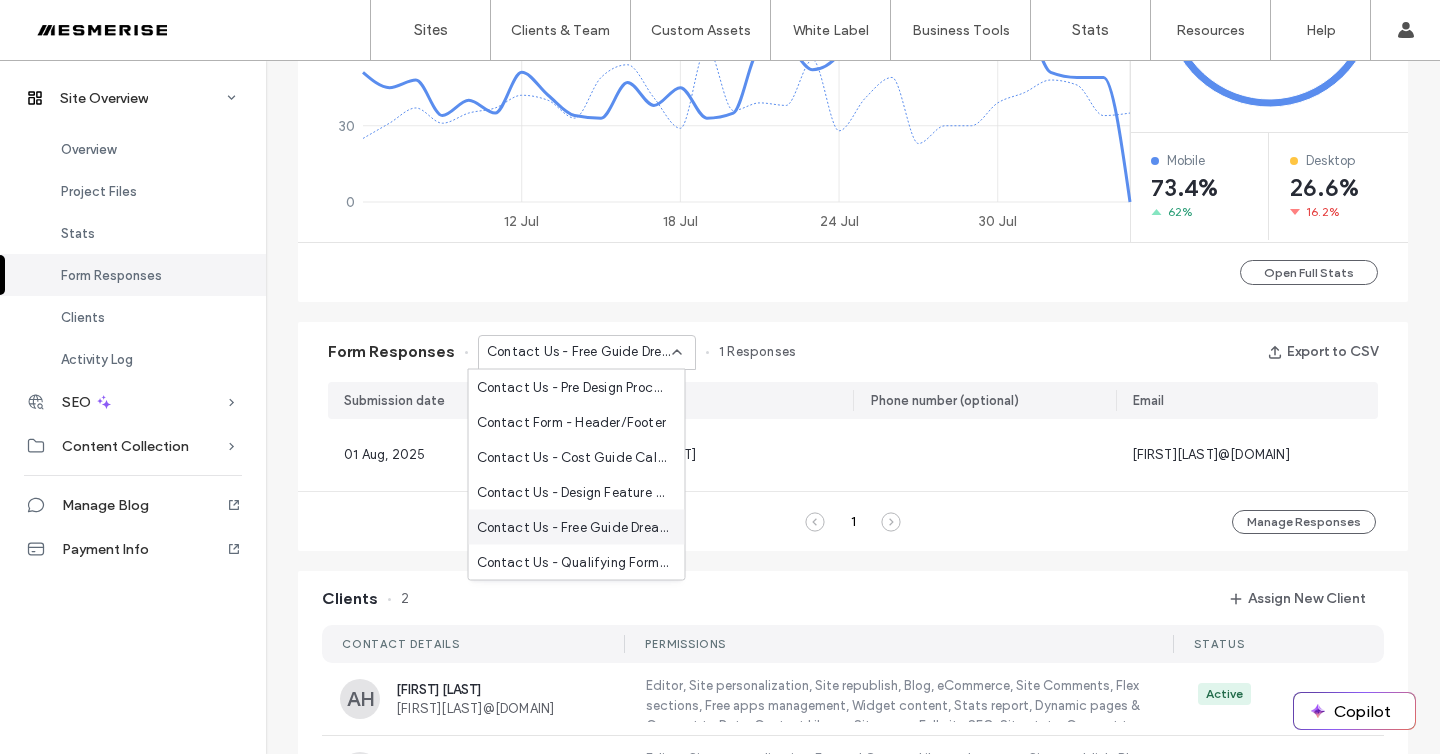 click on "Contact Us - Free Guide Dream Garden page" at bounding box center (573, 527) 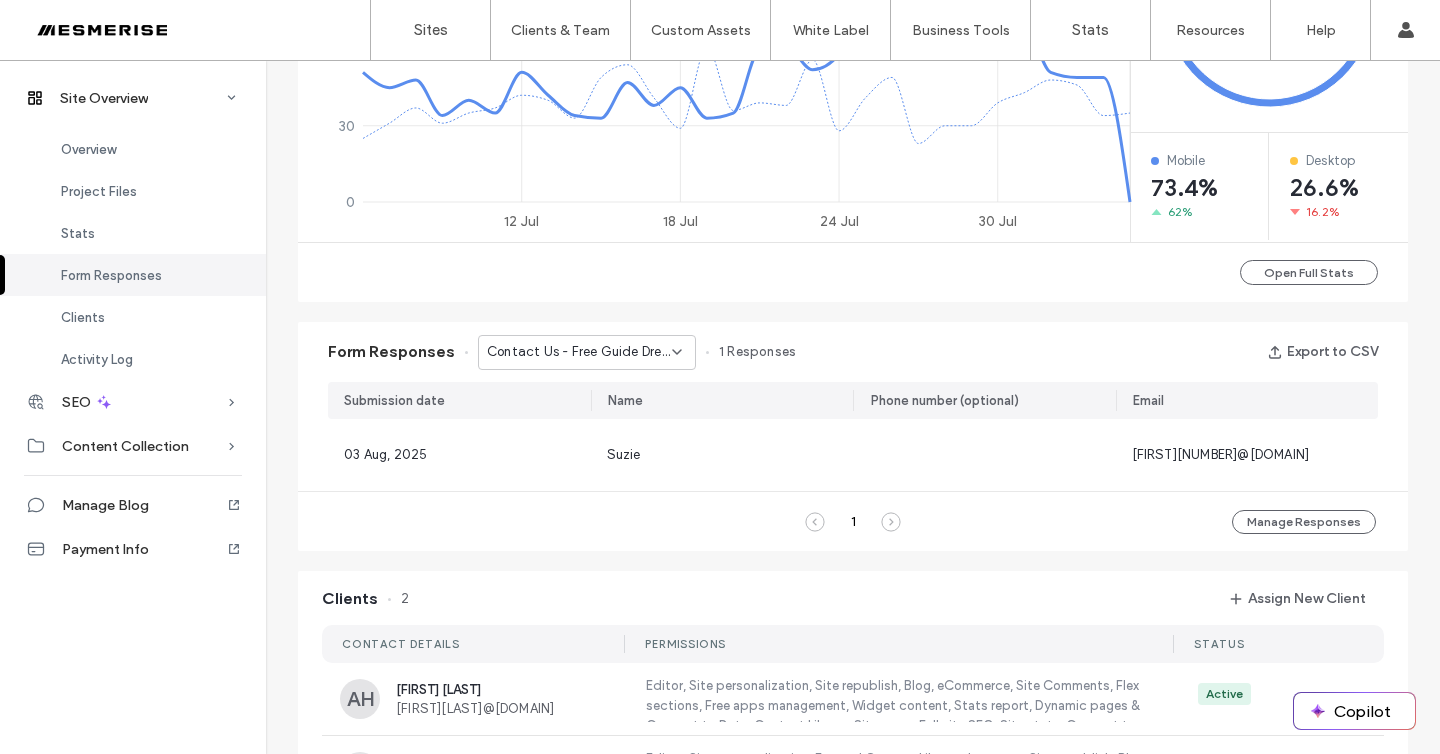 click on "Contact Us - Free Guide Dream Garden page" at bounding box center (579, 352) 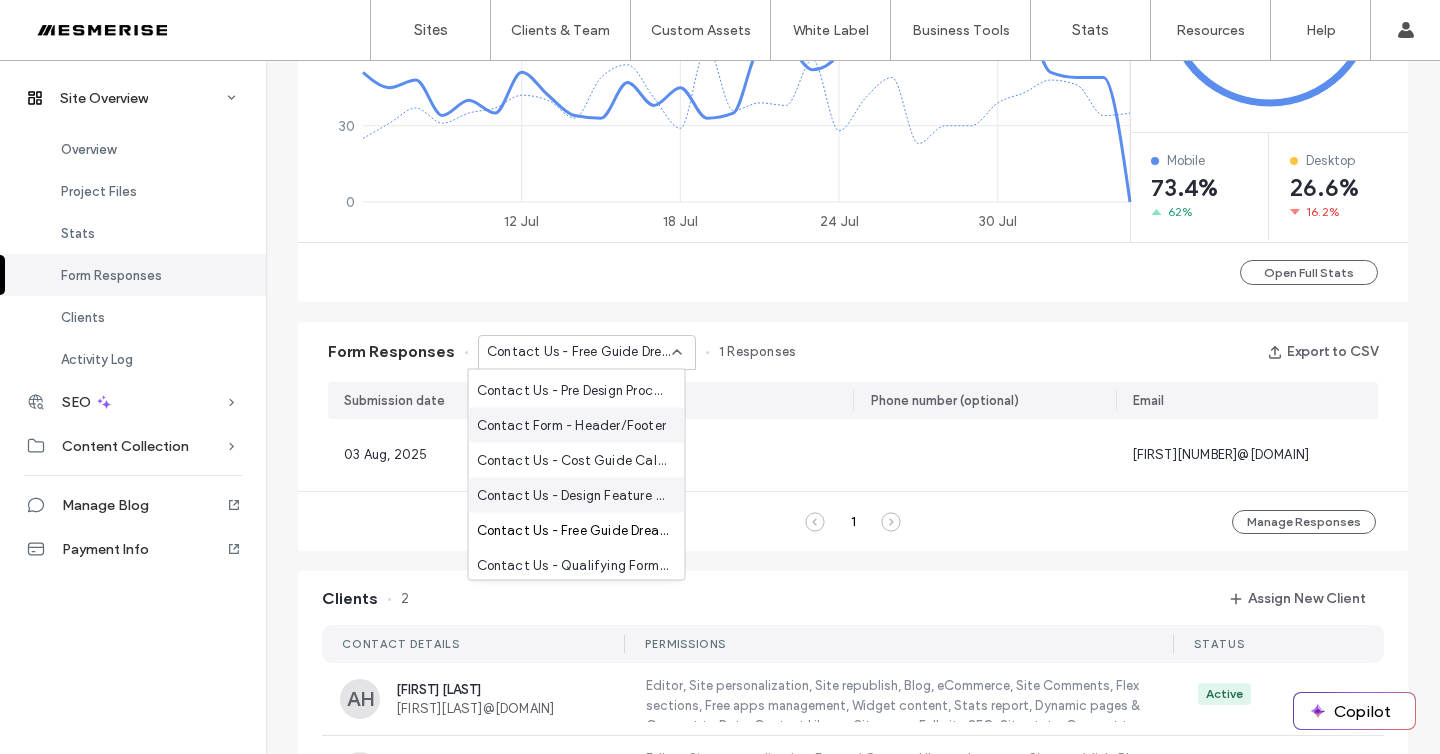 scroll, scrollTop: 70, scrollLeft: 0, axis: vertical 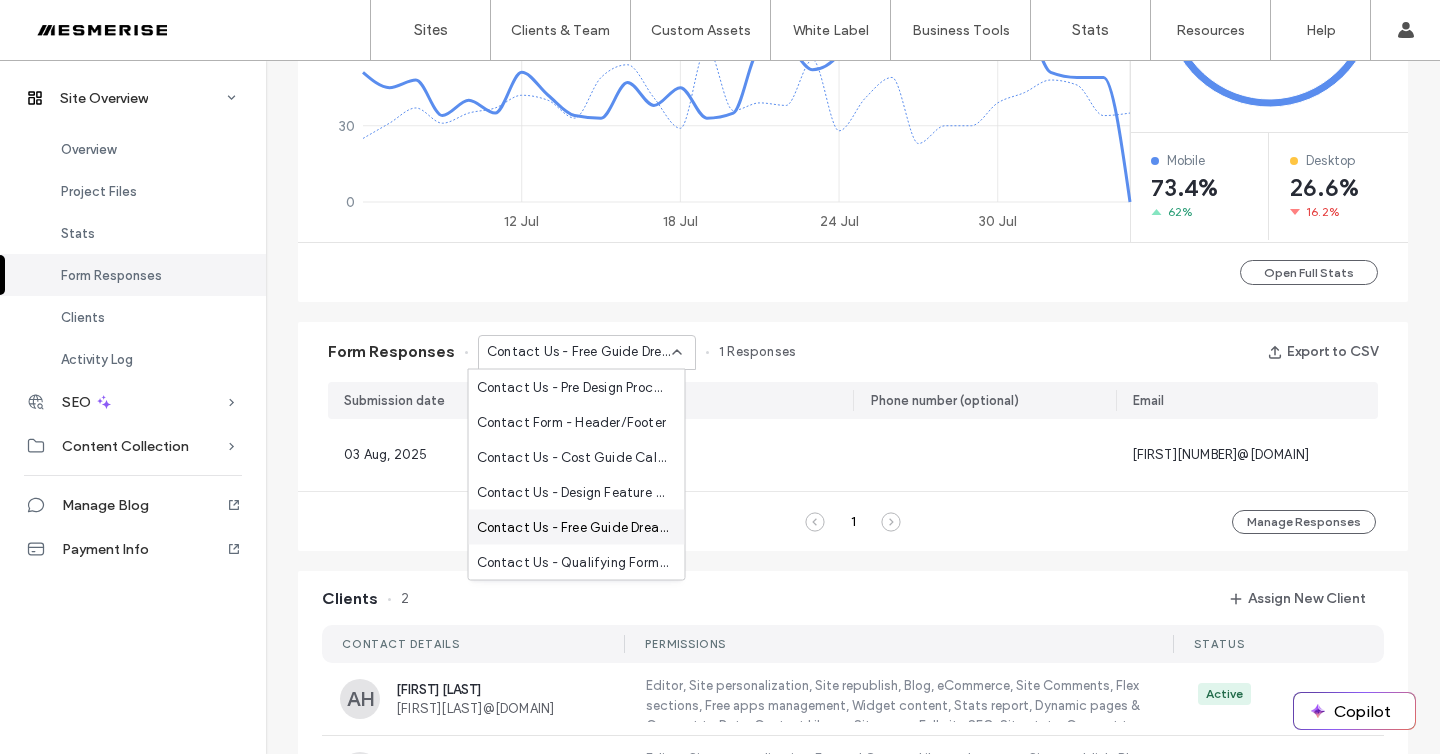 click on "Contact Us - Free Guide Dream Garden page" at bounding box center [573, 527] 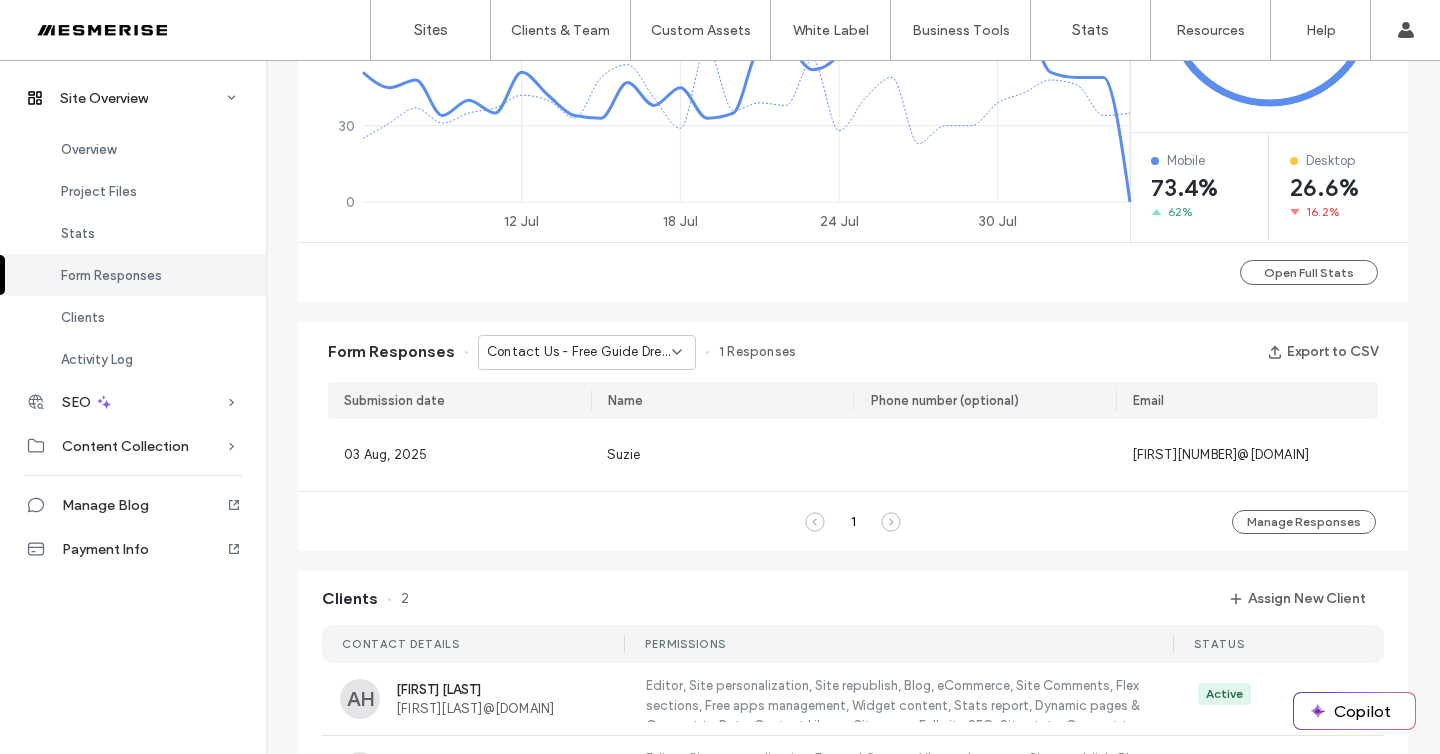 click on "Contact Us - Free Guide Dream Garden page" at bounding box center [579, 352] 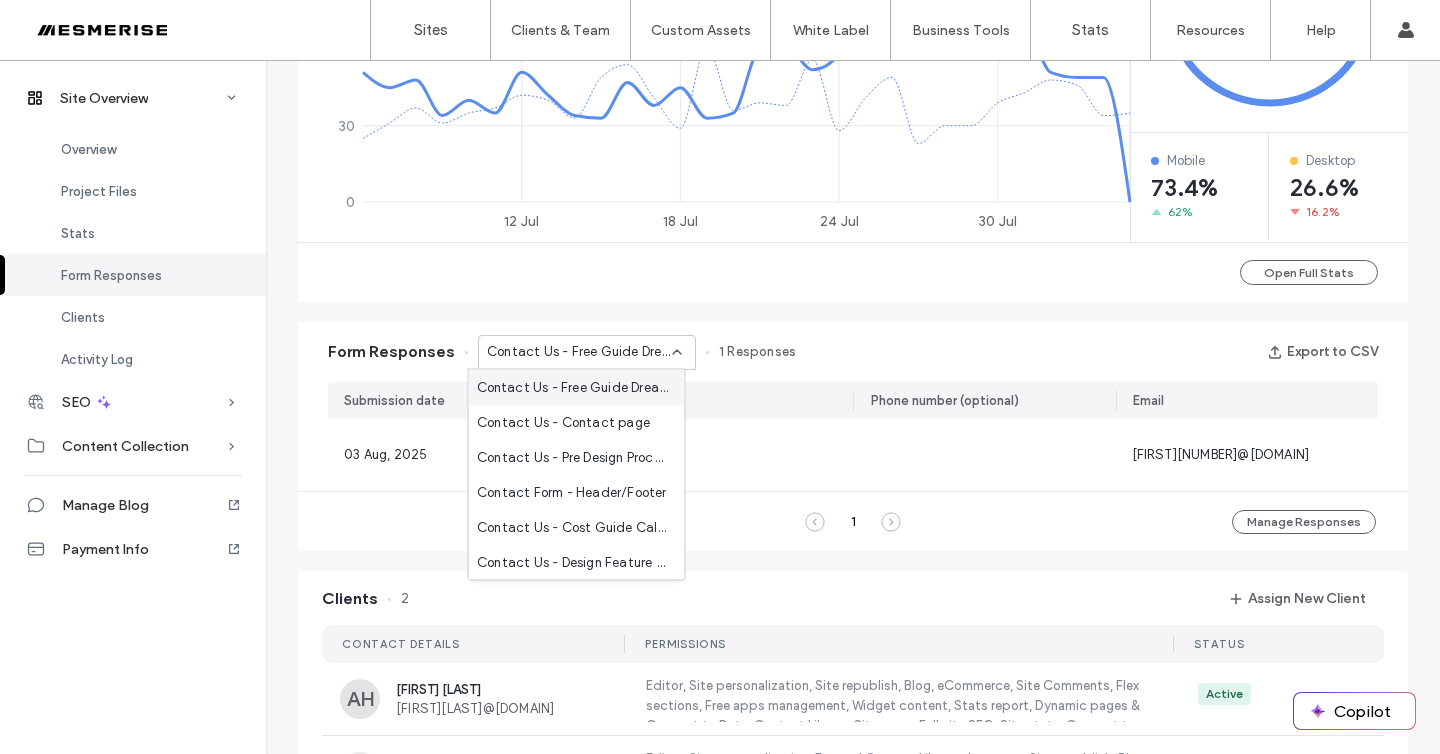 click on "Contact Us - Free Guide Dream Garden page" at bounding box center [573, 387] 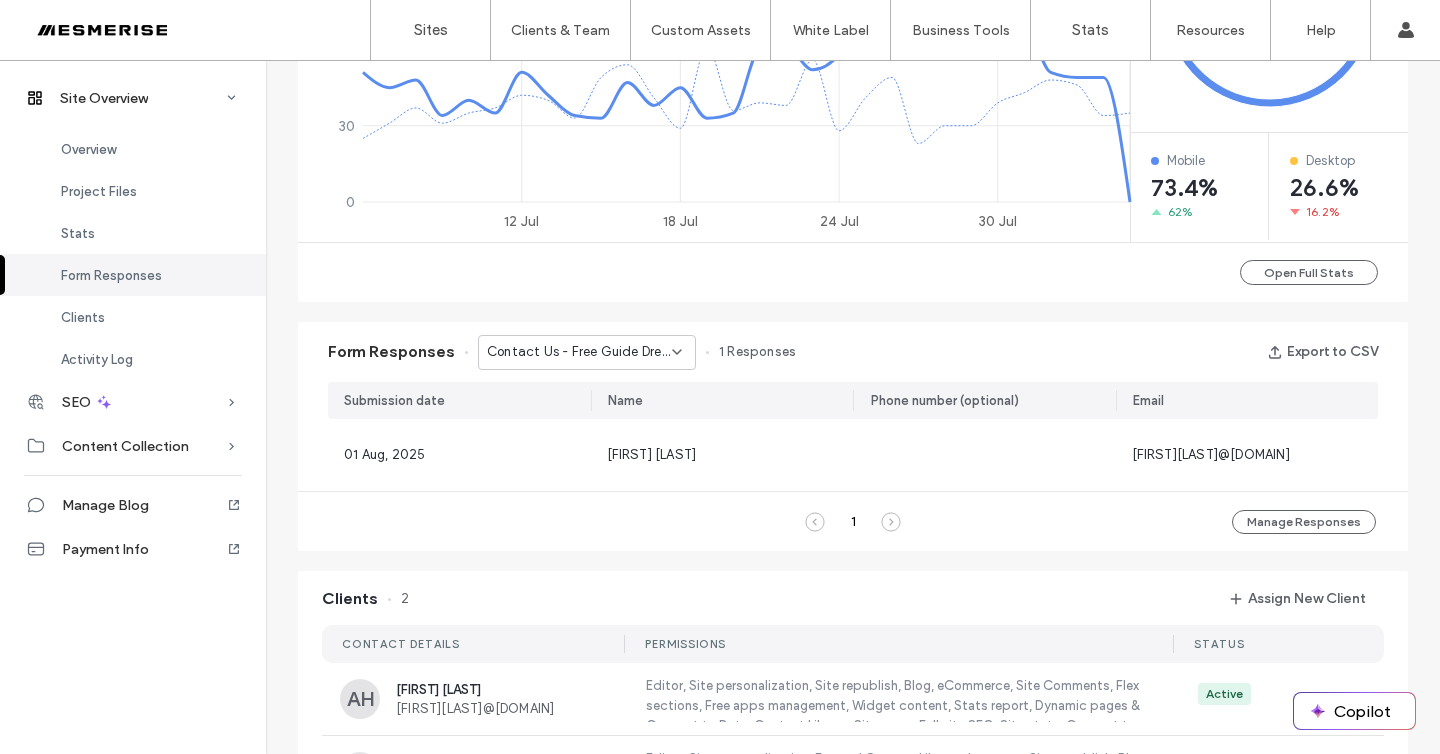 click 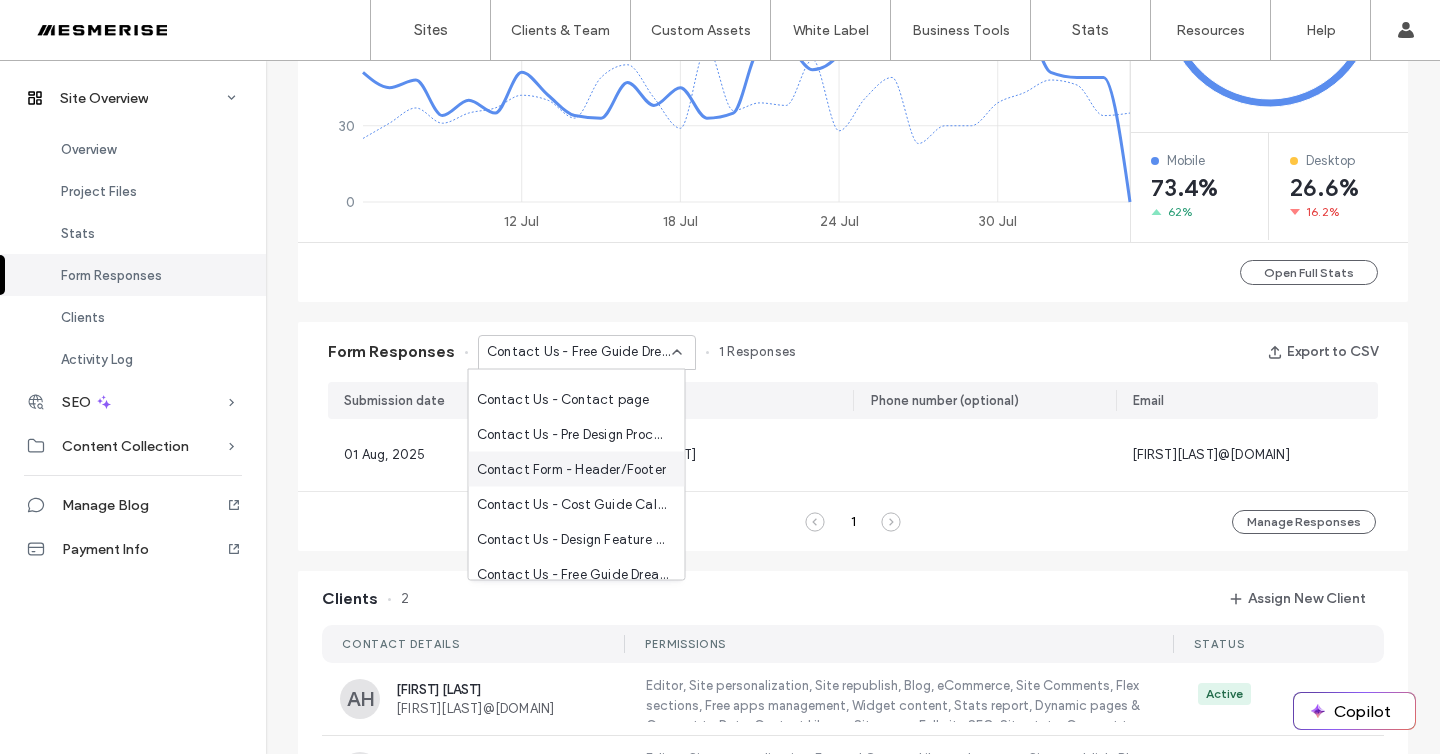 scroll, scrollTop: 21, scrollLeft: 0, axis: vertical 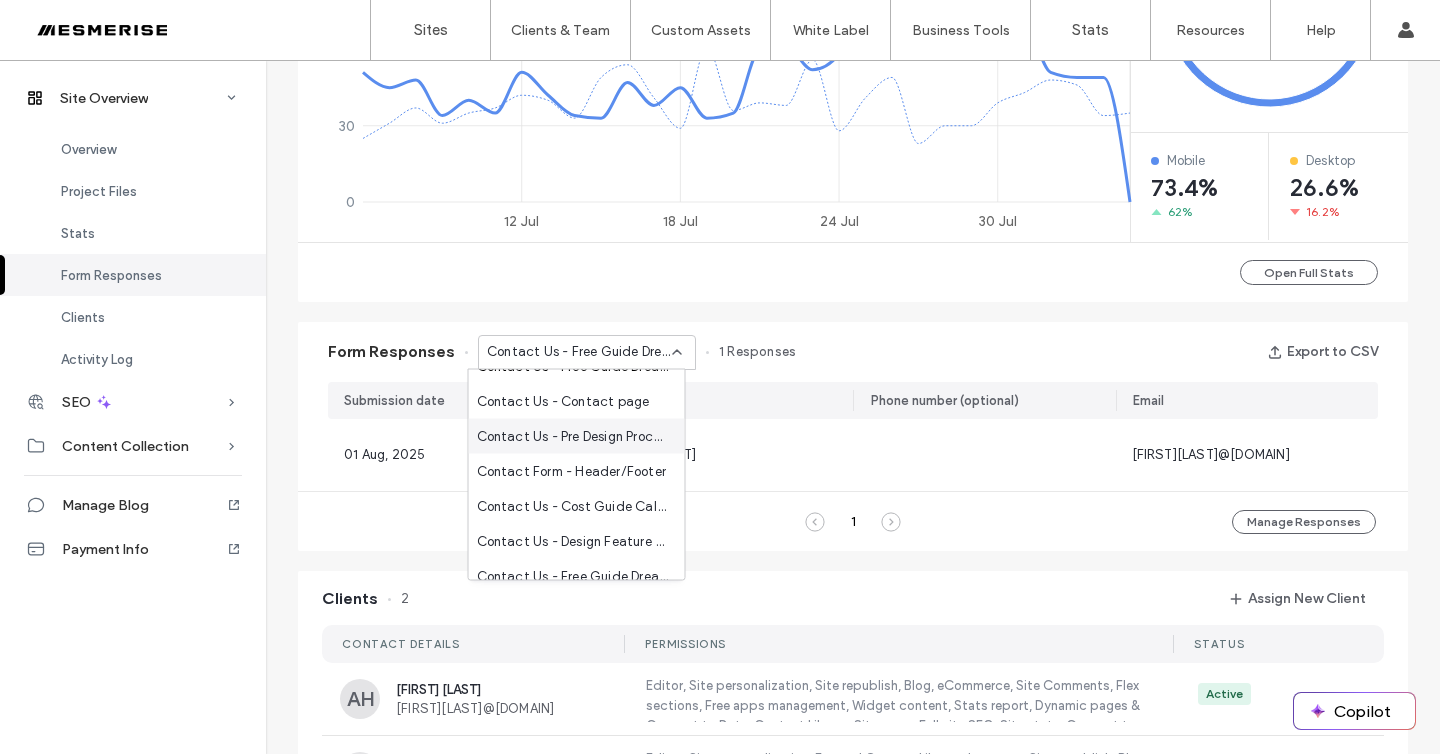 click on "Contact Us - Pre Design Process Checklist page" at bounding box center (573, 436) 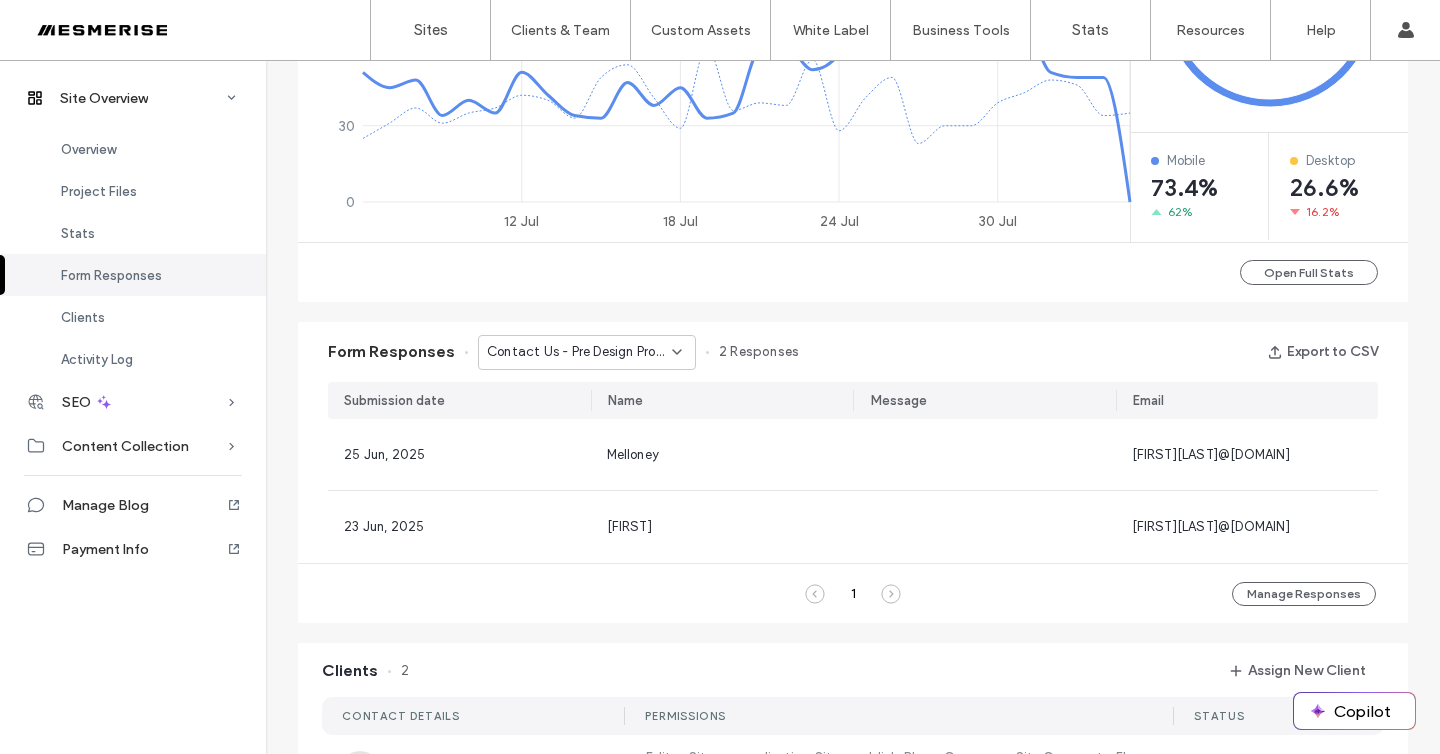click 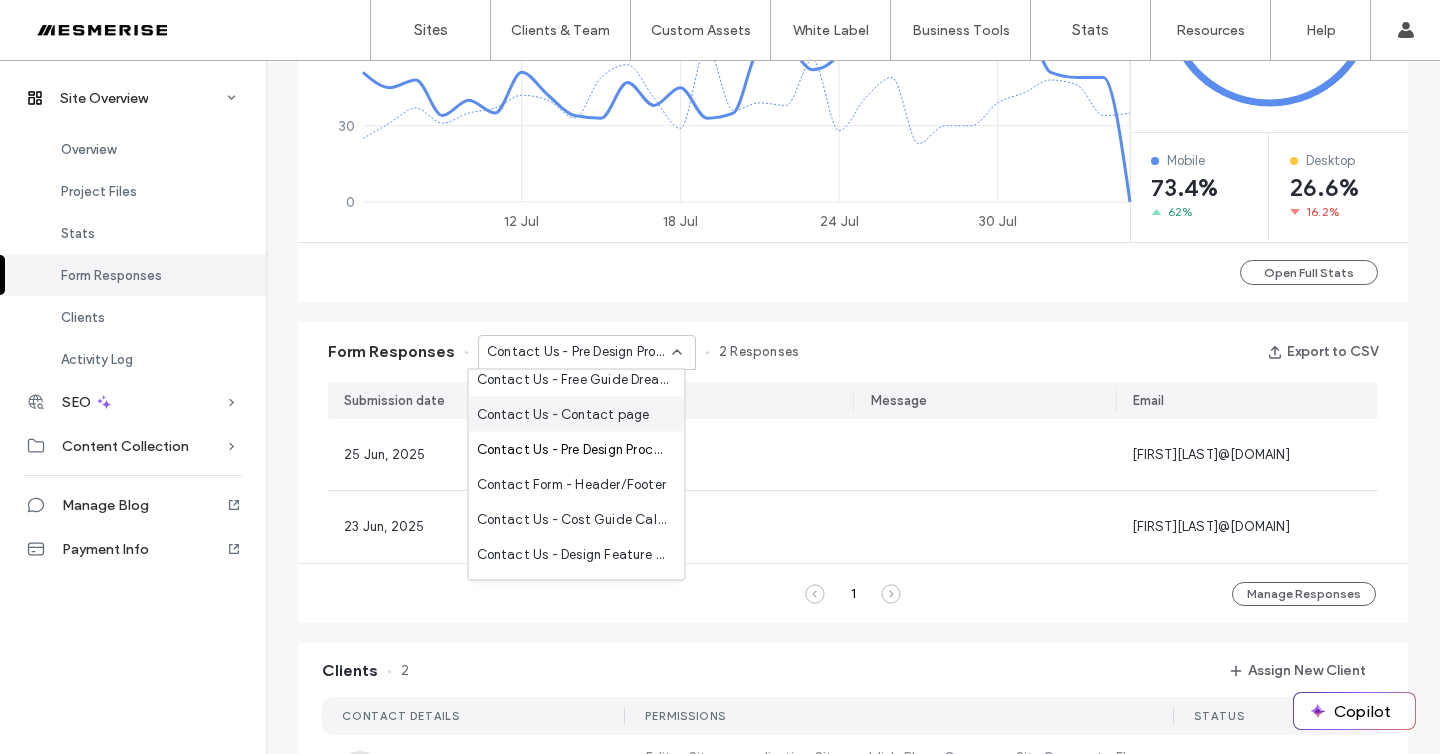 scroll, scrollTop: 70, scrollLeft: 0, axis: vertical 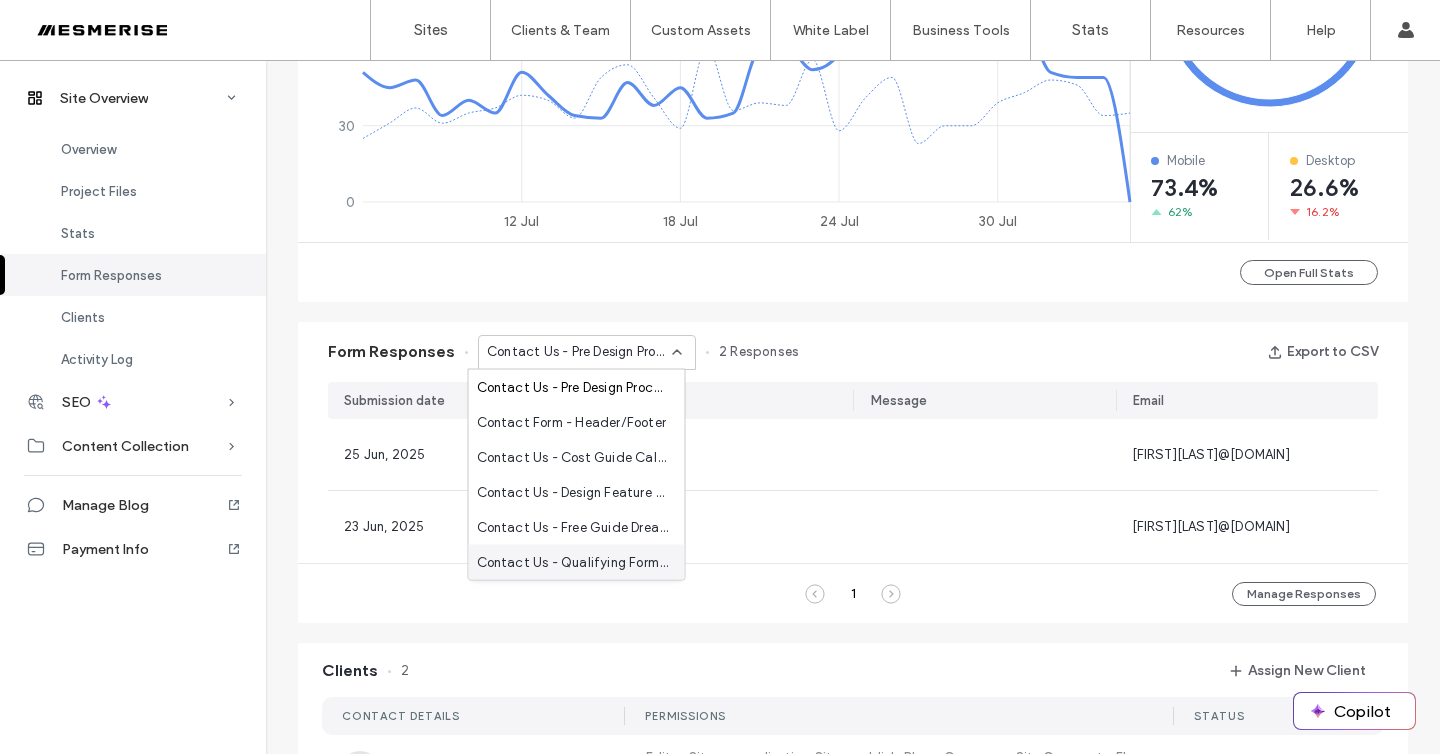 click on "Contact Us - Qualifying Form | Ultimate Landscaping Guide Lead Magnet page" at bounding box center [573, 562] 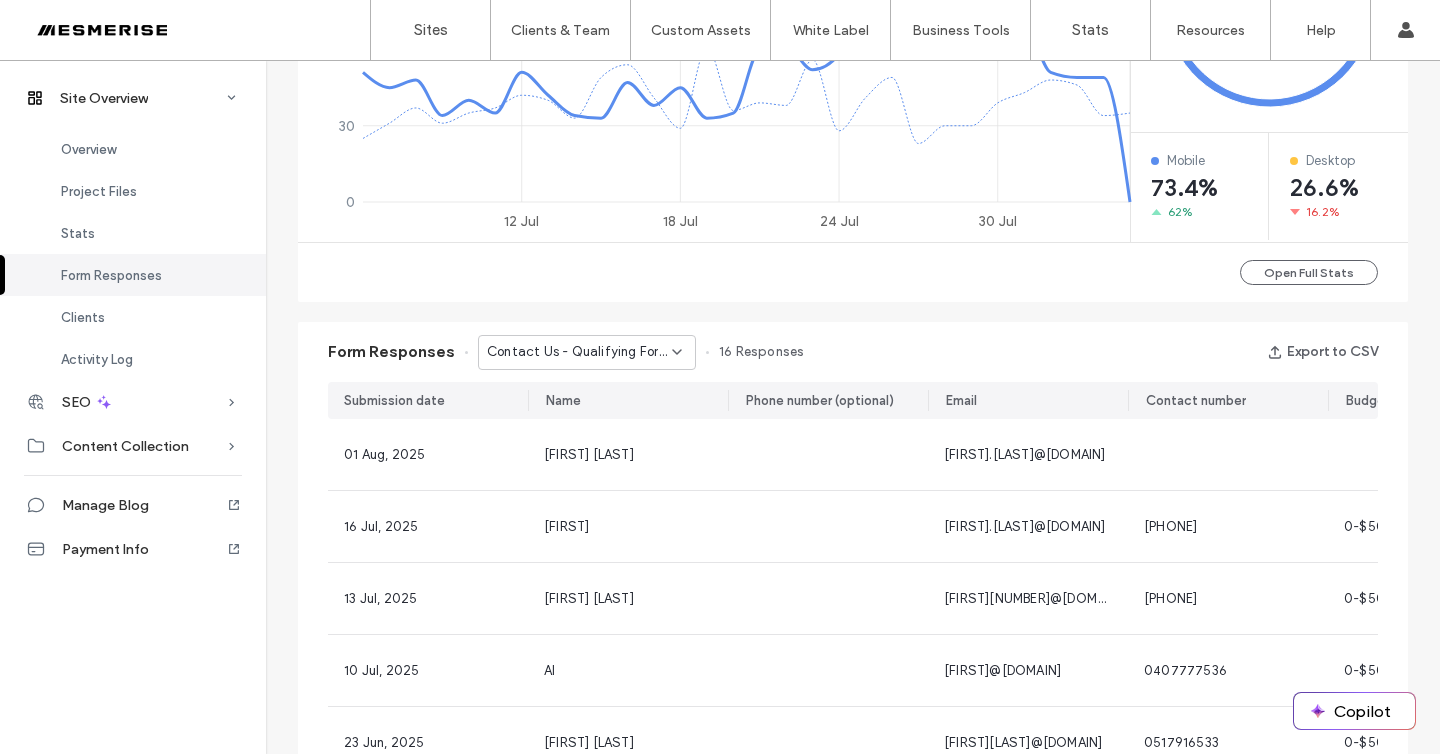 click on "Contact Us - Qualifying Form | Ultimate Landscaping Guide Lead Magnet page" at bounding box center [579, 352] 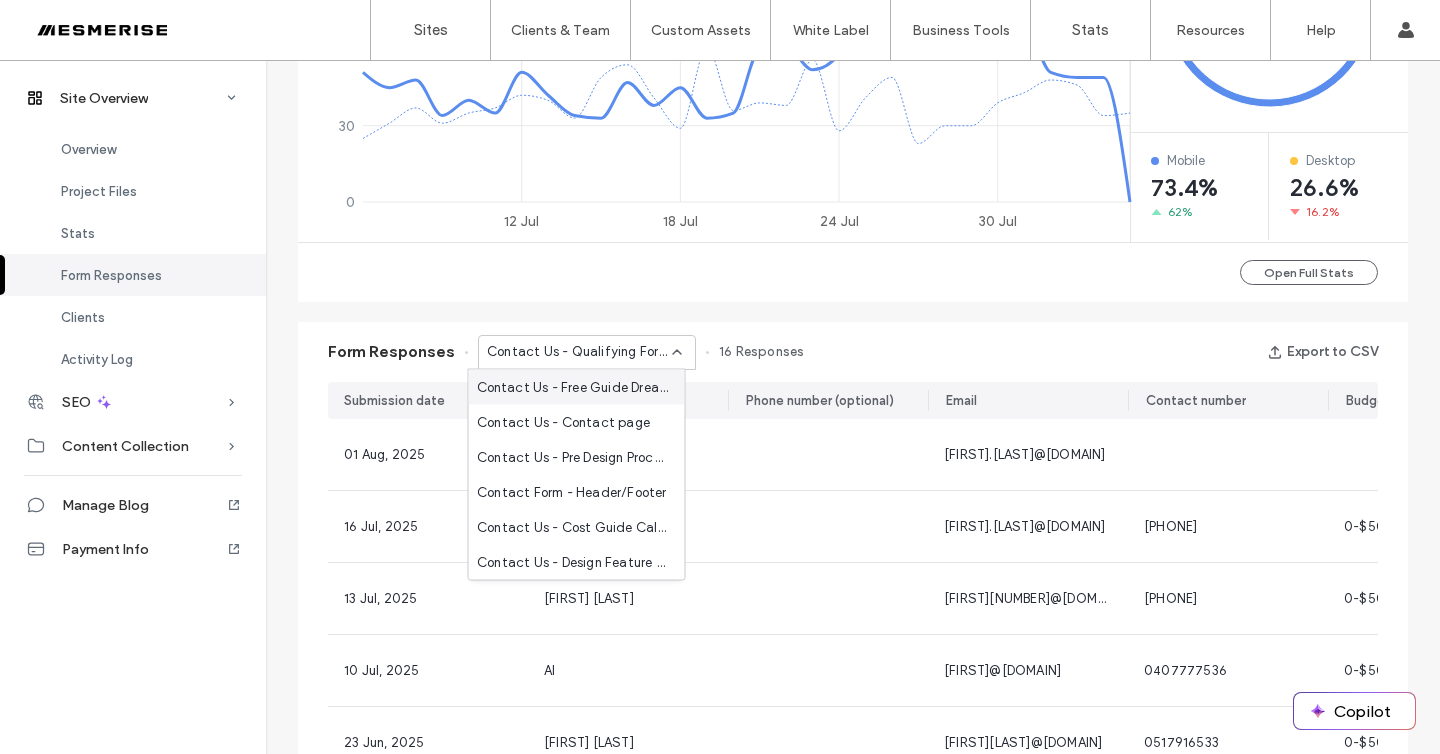 click on "Form Responses Contact Us - Qualifying Form | Ultimate Landscaping Guide Lead Magnet page 16 Responses Export to CSV" at bounding box center [853, 352] 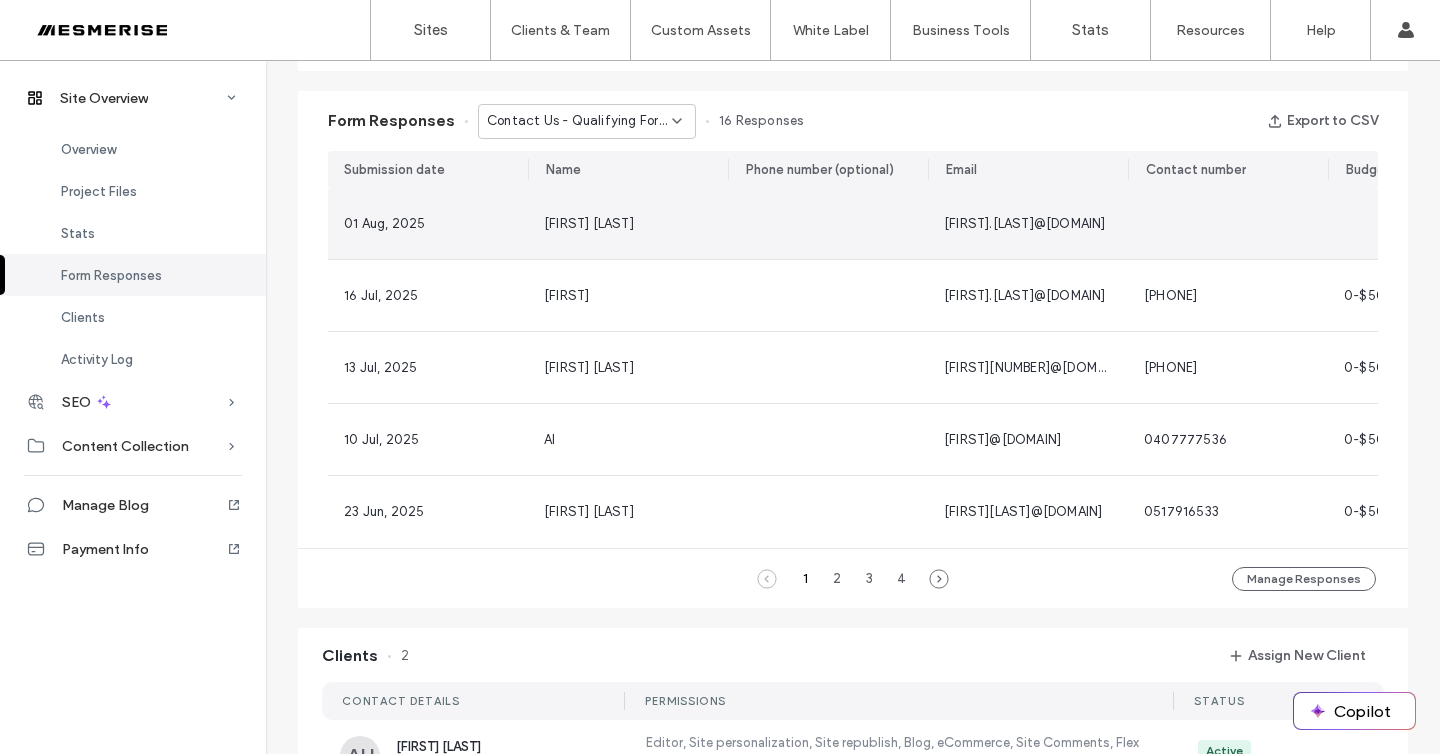 scroll, scrollTop: 1150, scrollLeft: 0, axis: vertical 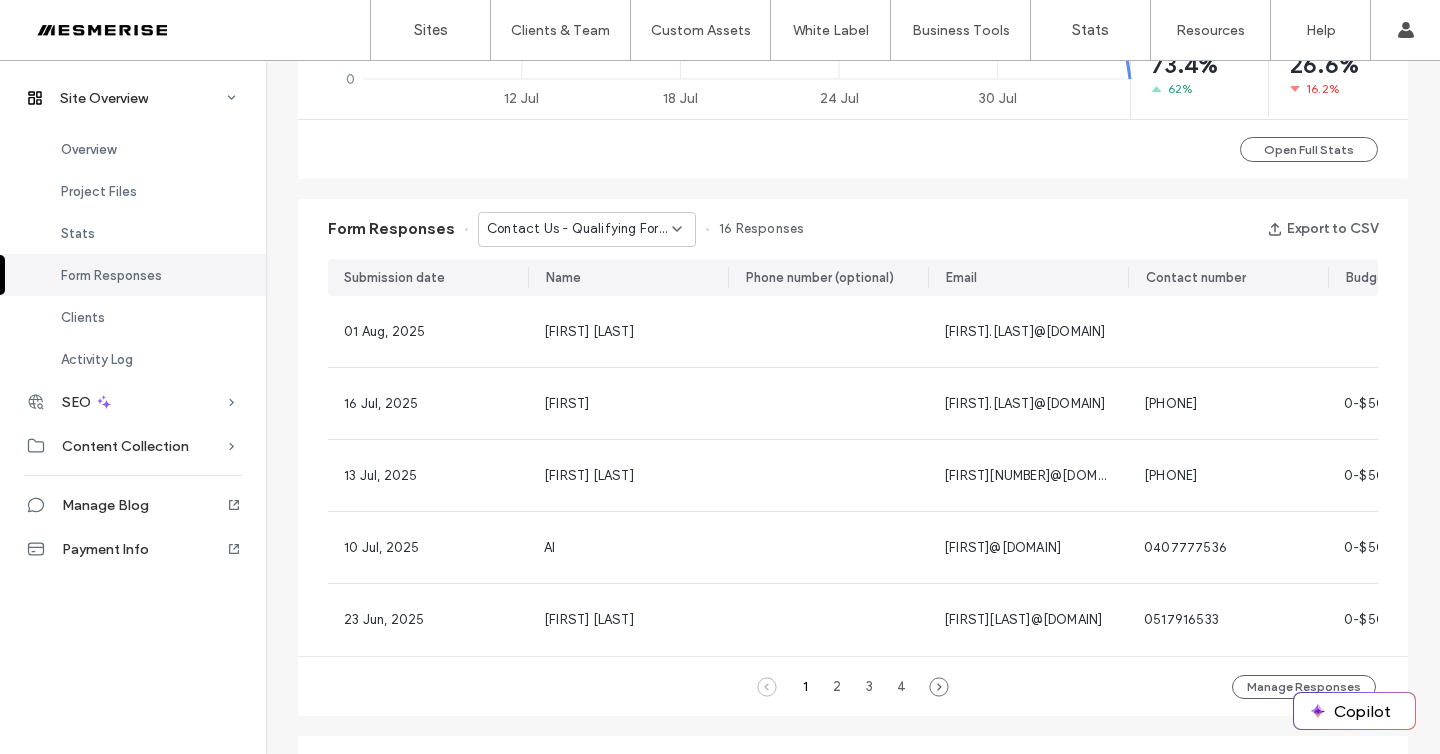 click on "Contact Us - Qualifying Form | Ultimate Landscaping Guide Lead Magnet page" at bounding box center [579, 229] 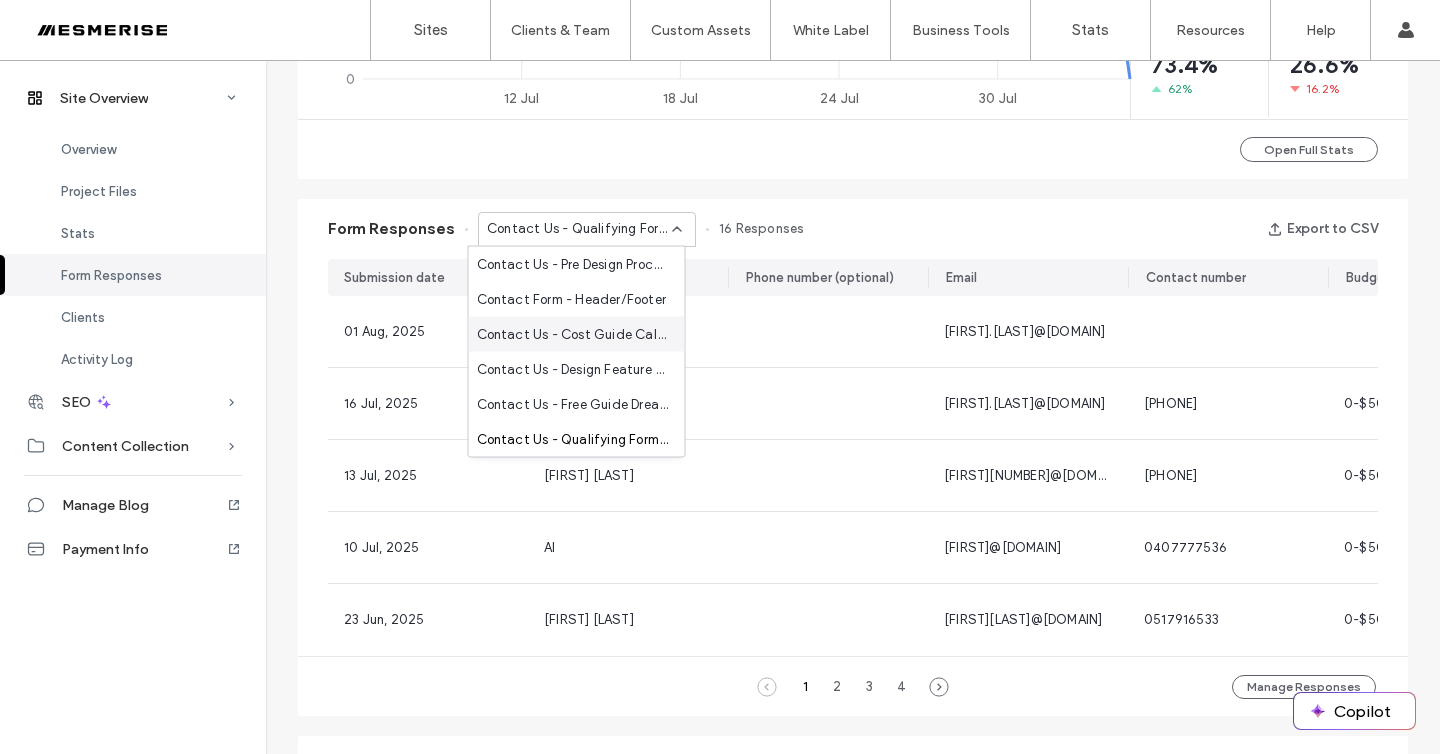 scroll, scrollTop: 29, scrollLeft: 0, axis: vertical 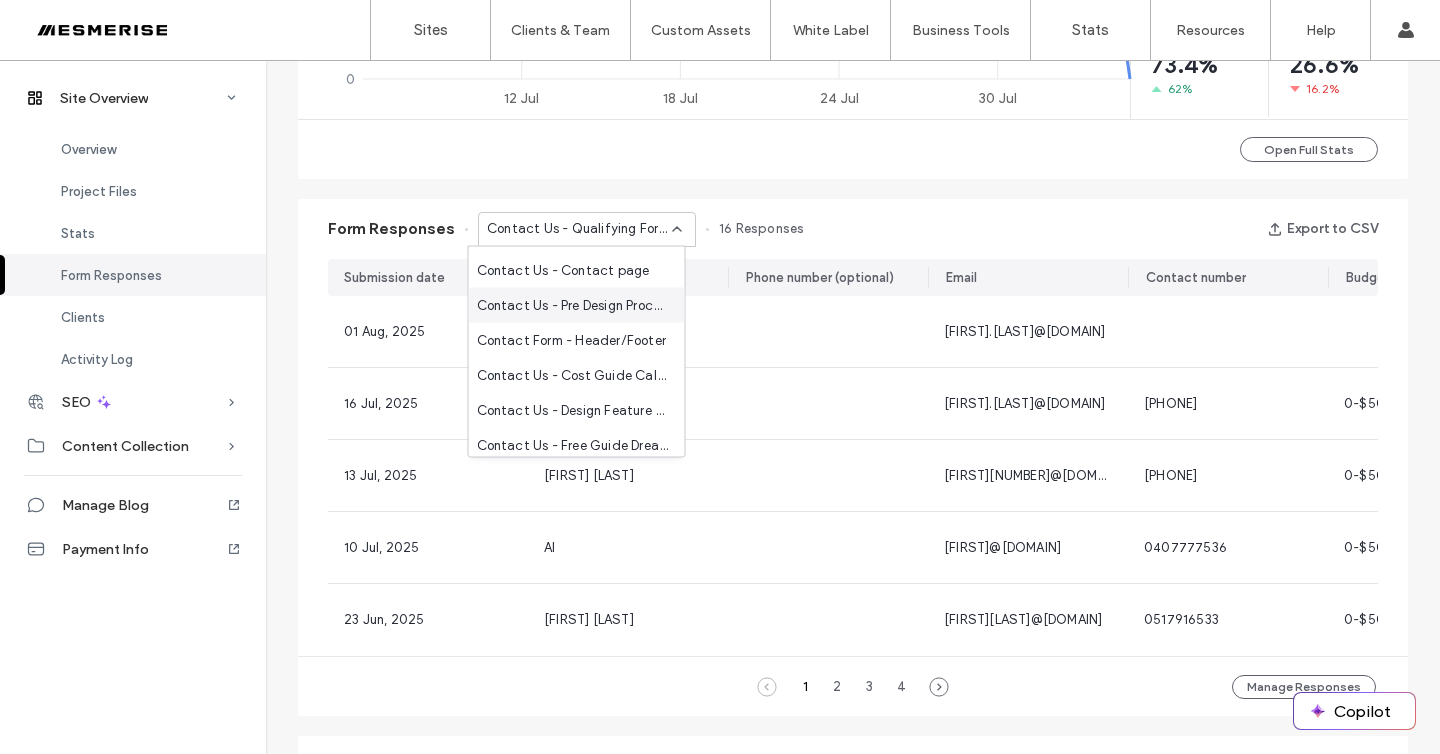 click on "Contact Us - Pre Design Process Checklist page" at bounding box center (573, 305) 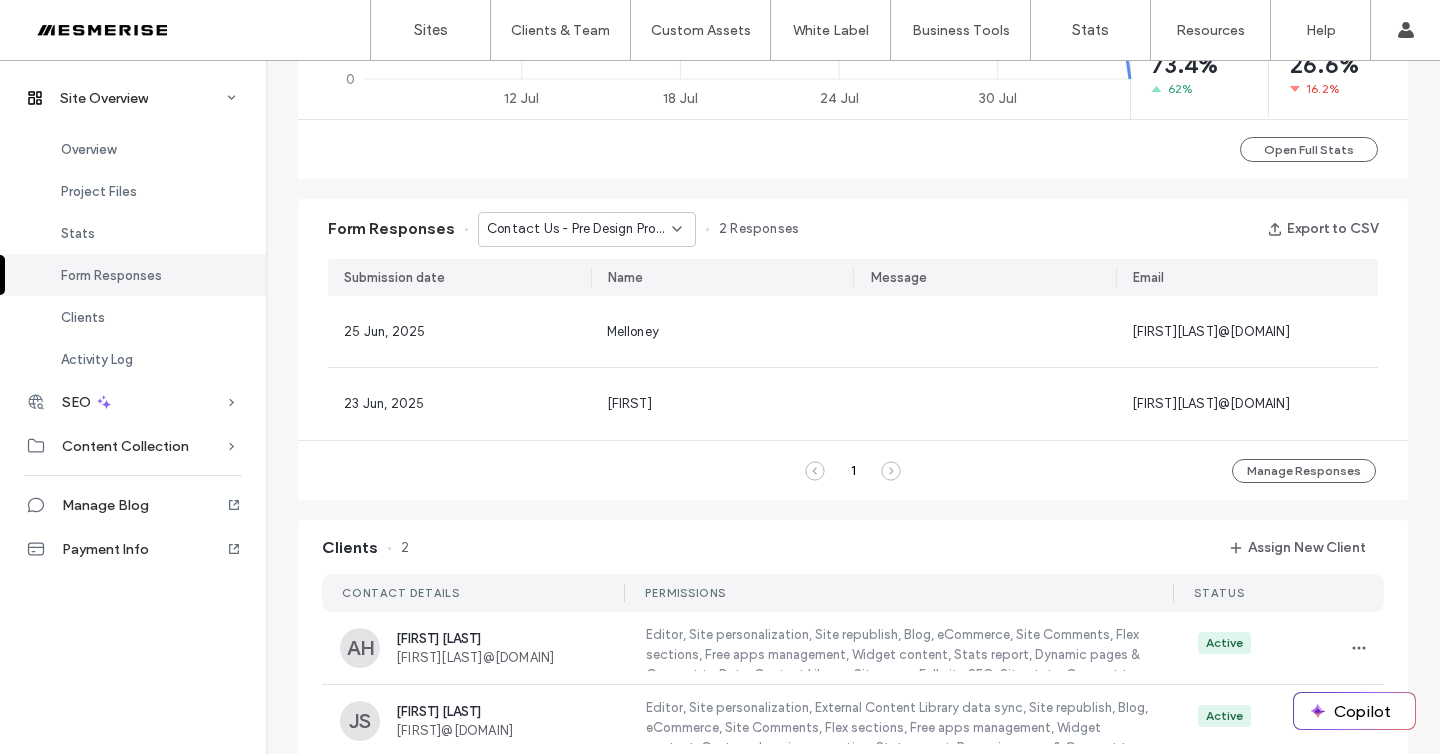 click 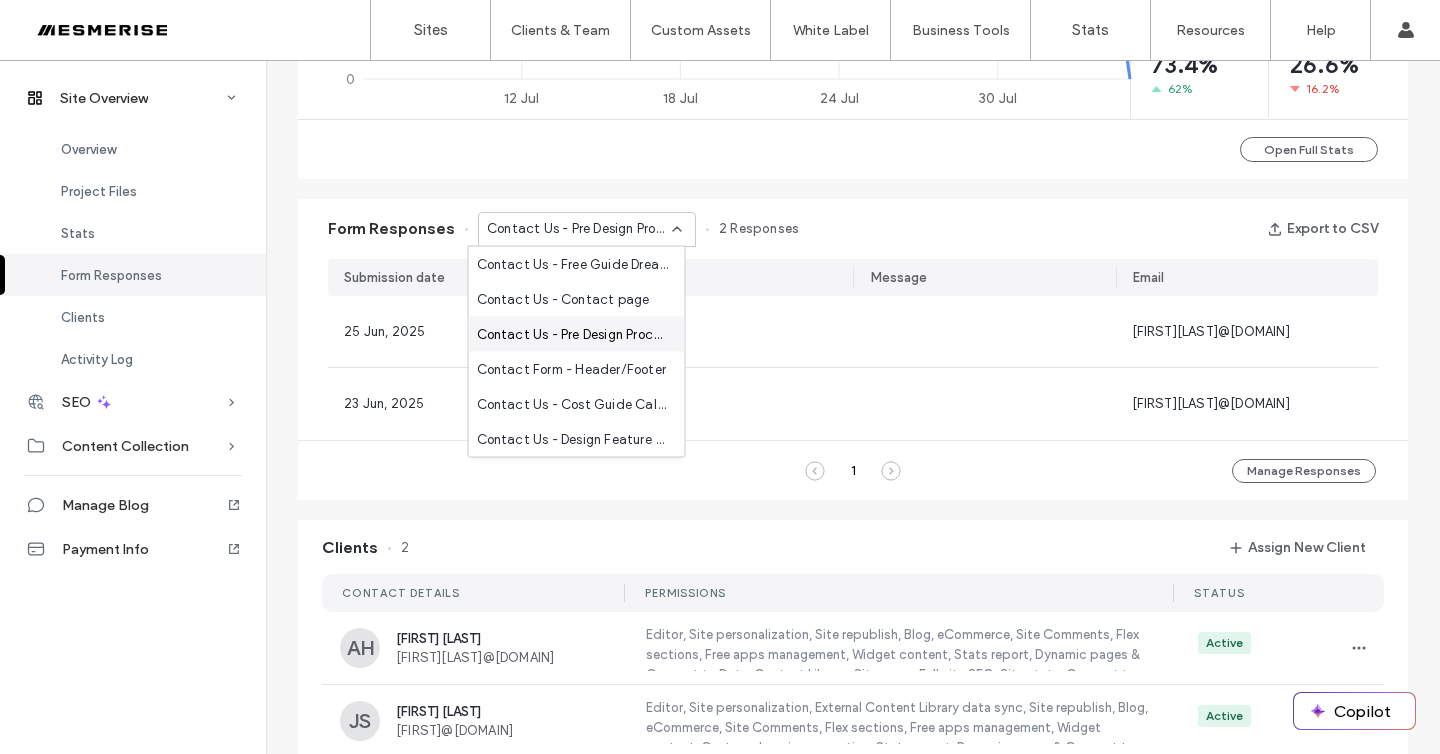 click on "Contact Us - Pre Design Process Checklist page" at bounding box center (573, 334) 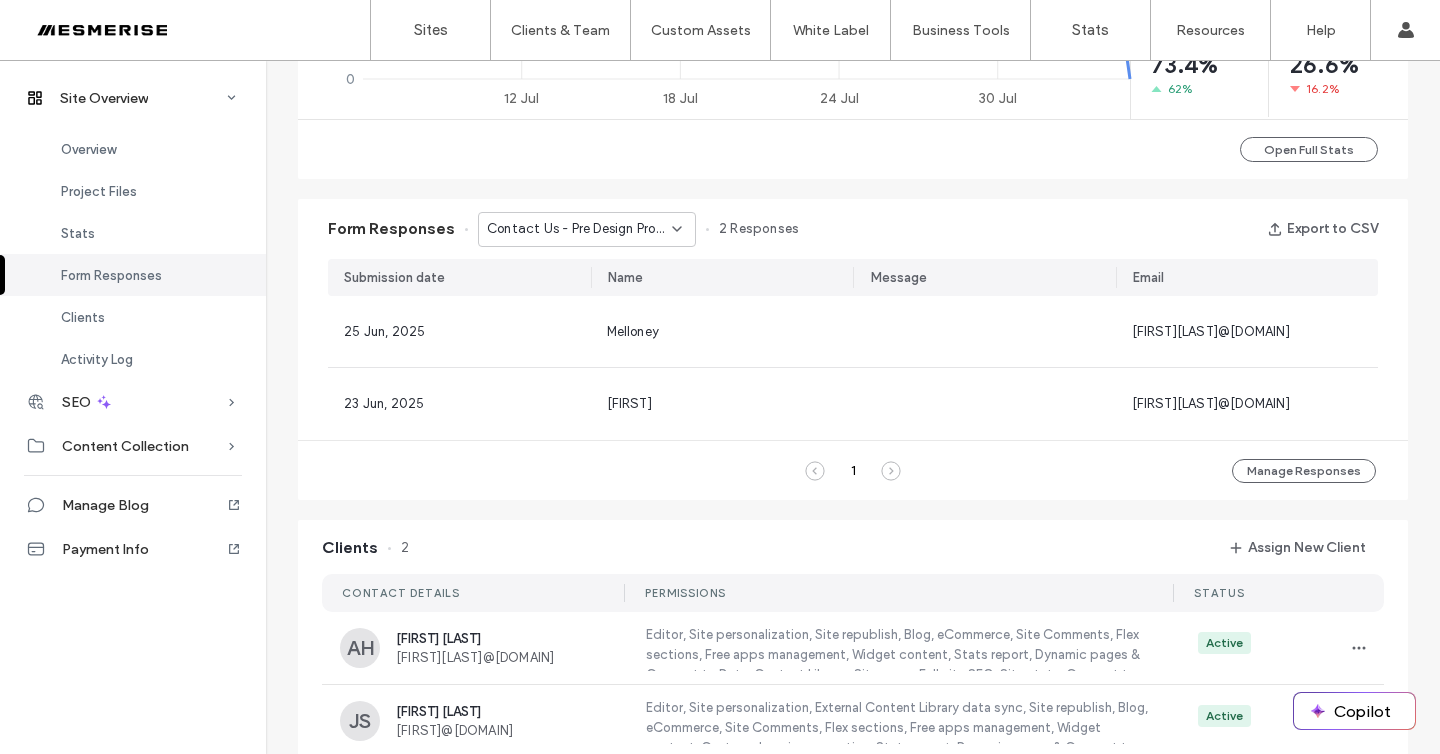 click on "Contact Us - Pre Design Process Checklist page" at bounding box center (579, 229) 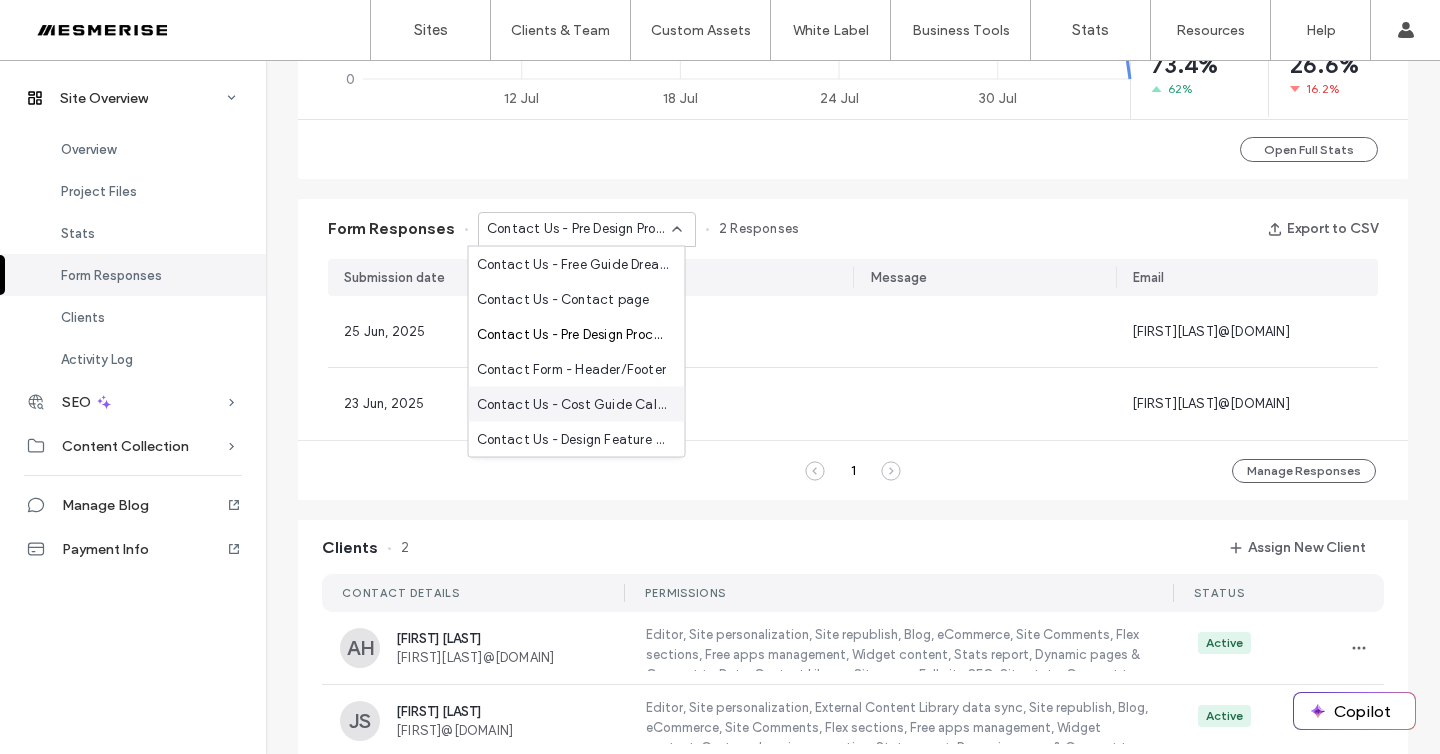 click on "Contact Us - Cost Guide Calculator page" at bounding box center [573, 404] 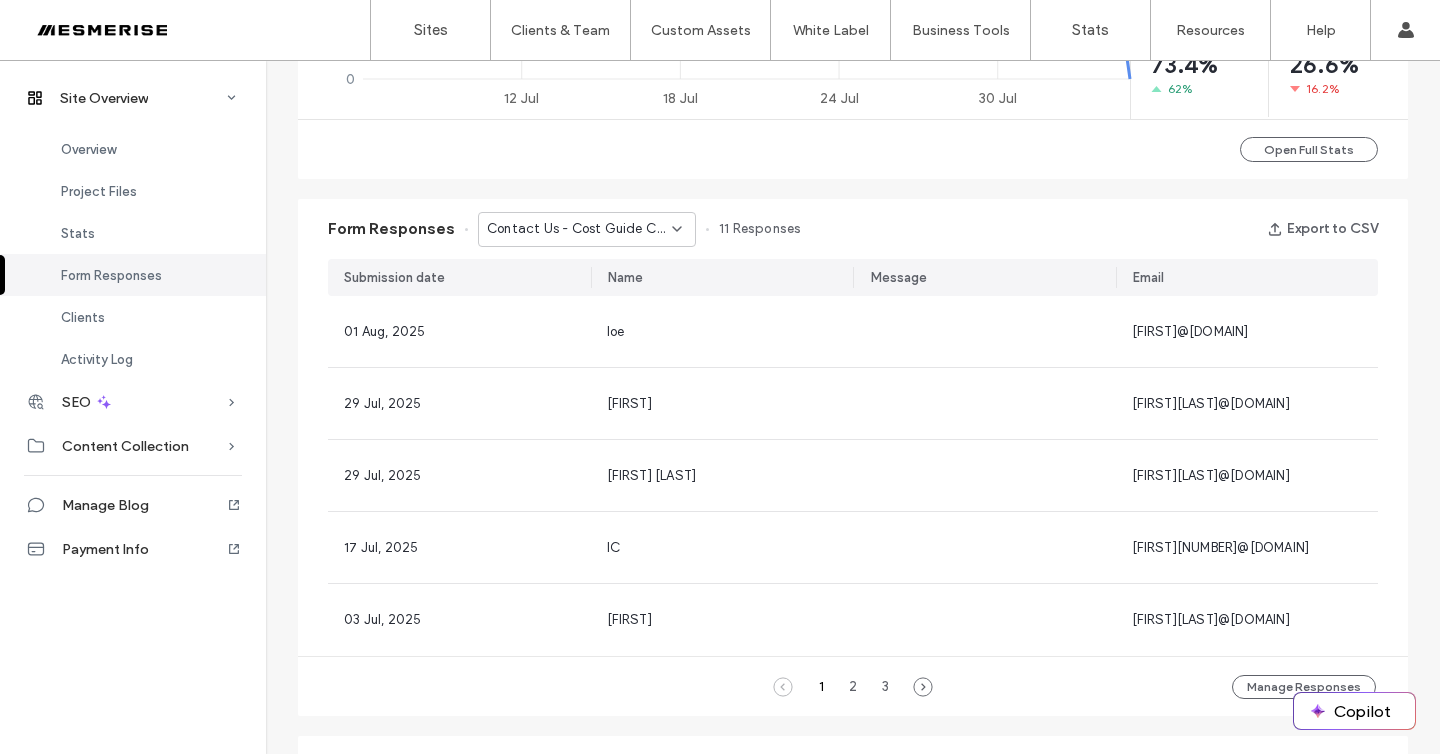 click on "Contact Us - Cost Guide Calculator page" at bounding box center (579, 229) 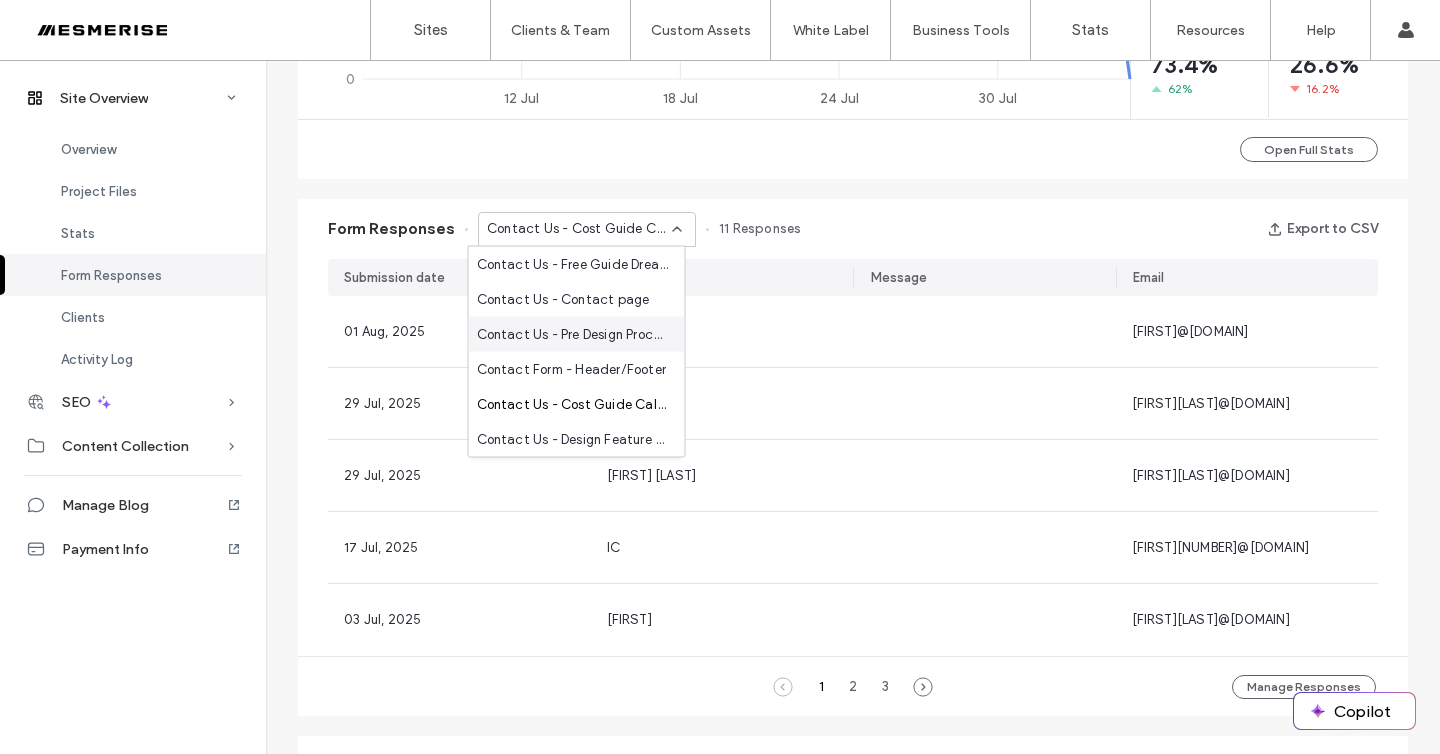 click on "Contact Us - Pre Design Process Checklist page" at bounding box center (573, 334) 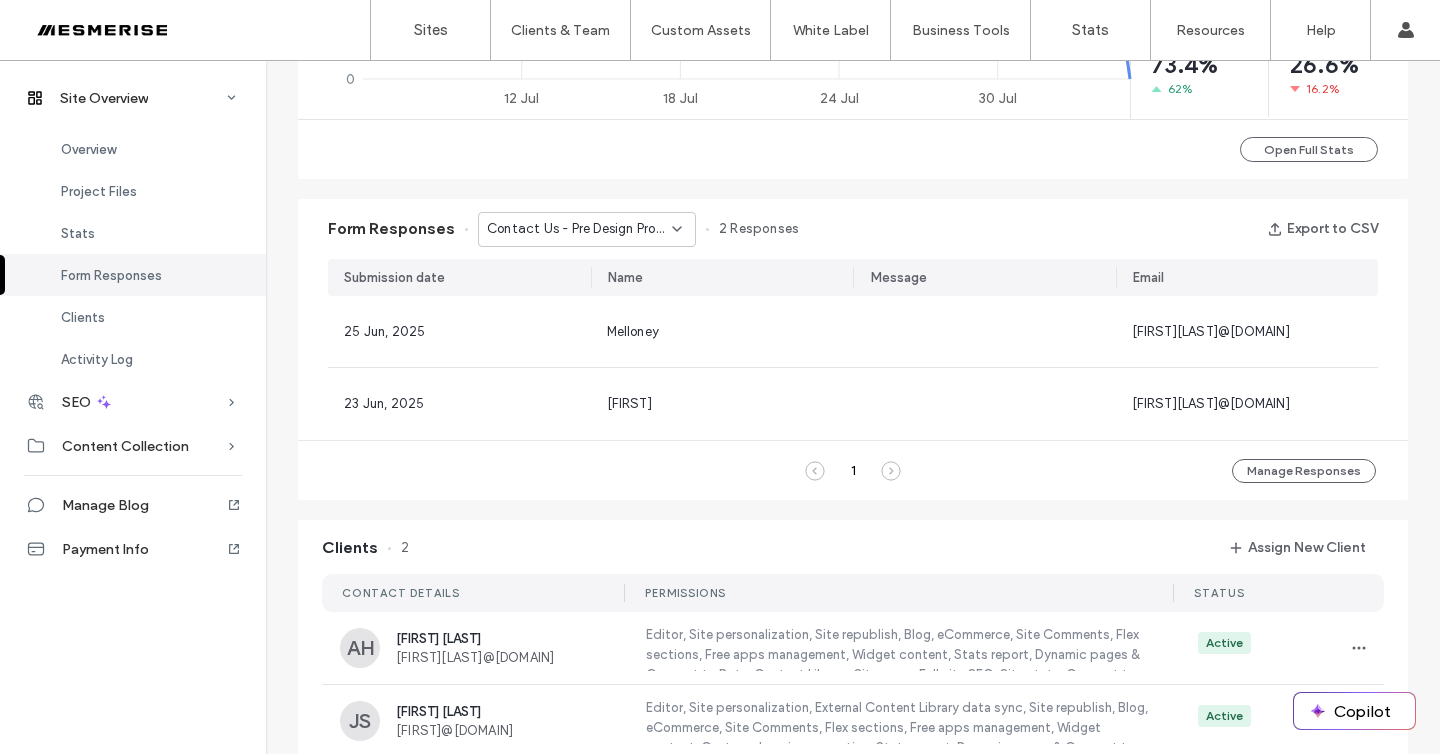 click on "Contact Us - Pre Design Process Checklist page" at bounding box center (579, 229) 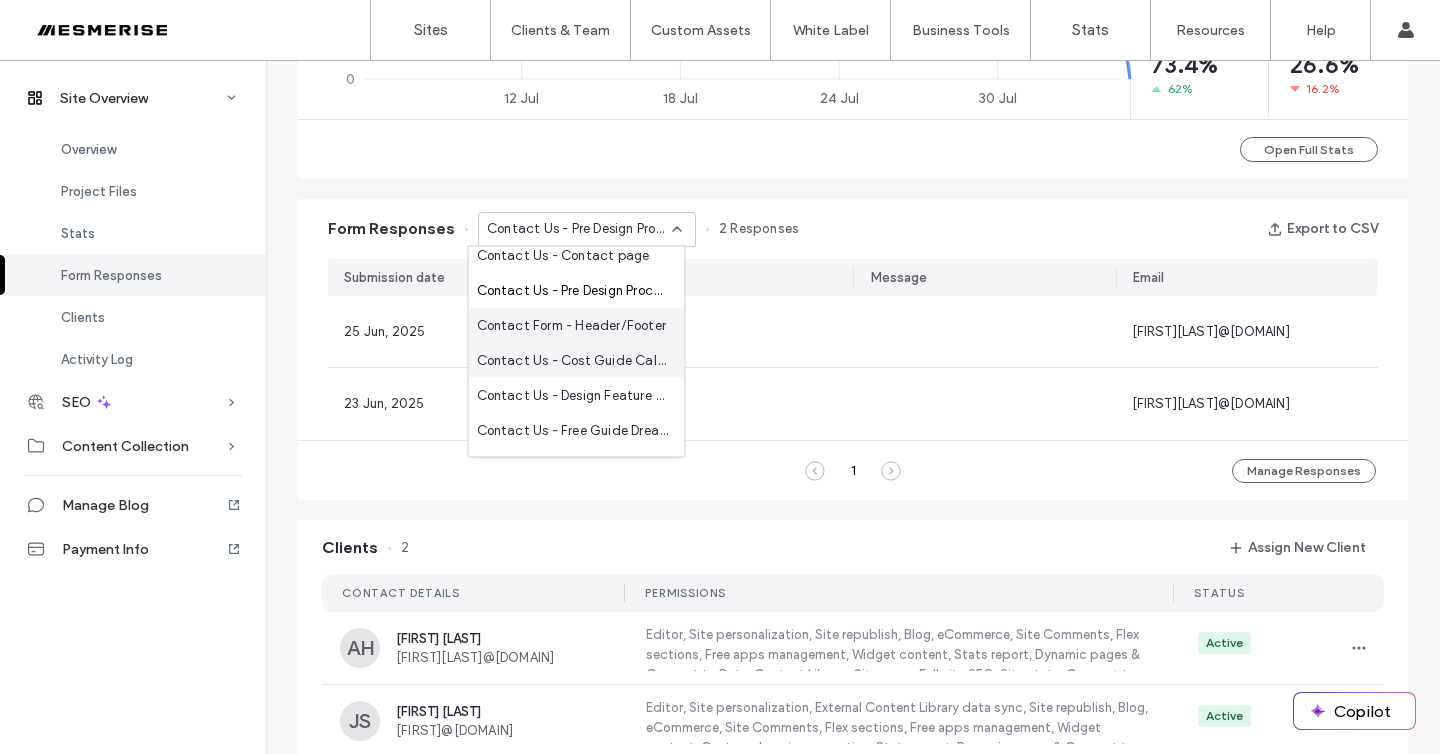 scroll, scrollTop: 69, scrollLeft: 0, axis: vertical 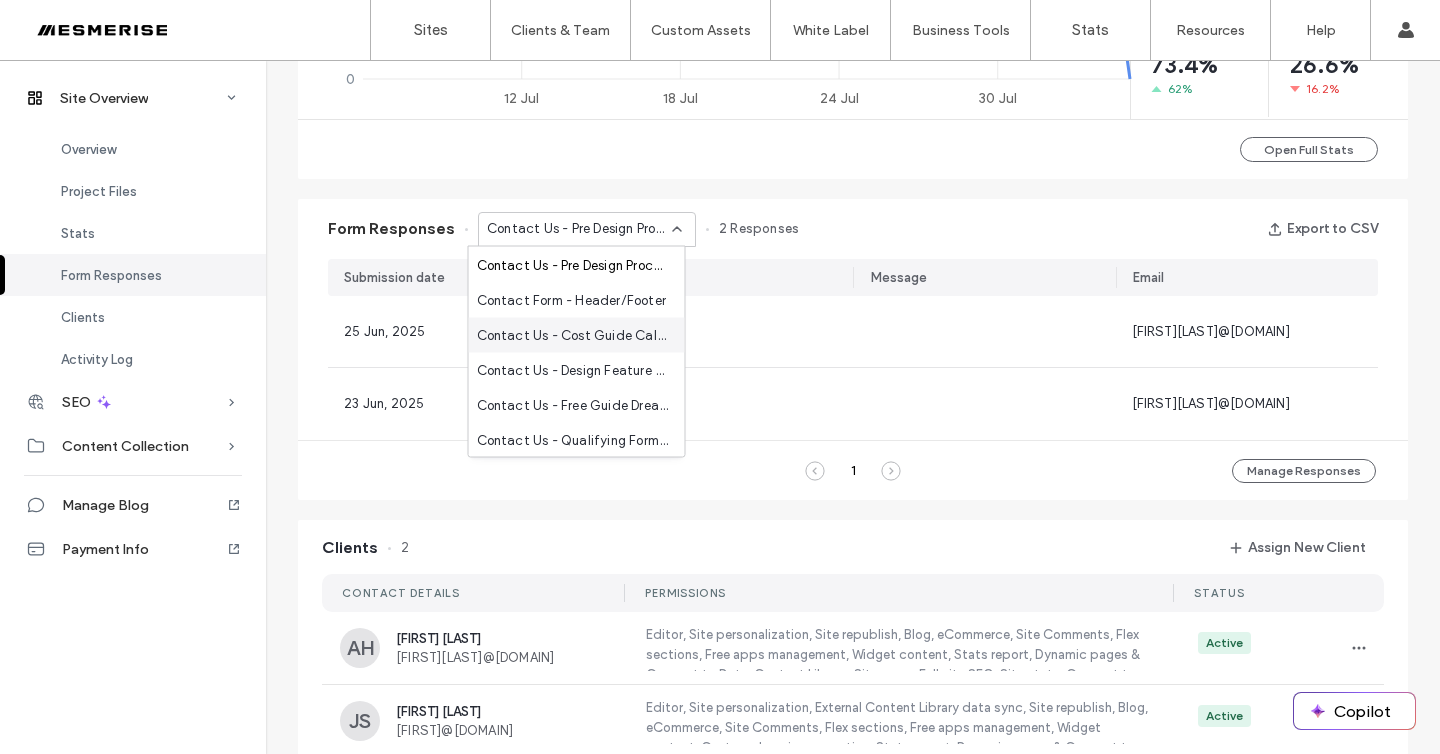 click on "Contact Us - Cost Guide Calculator page" at bounding box center (573, 335) 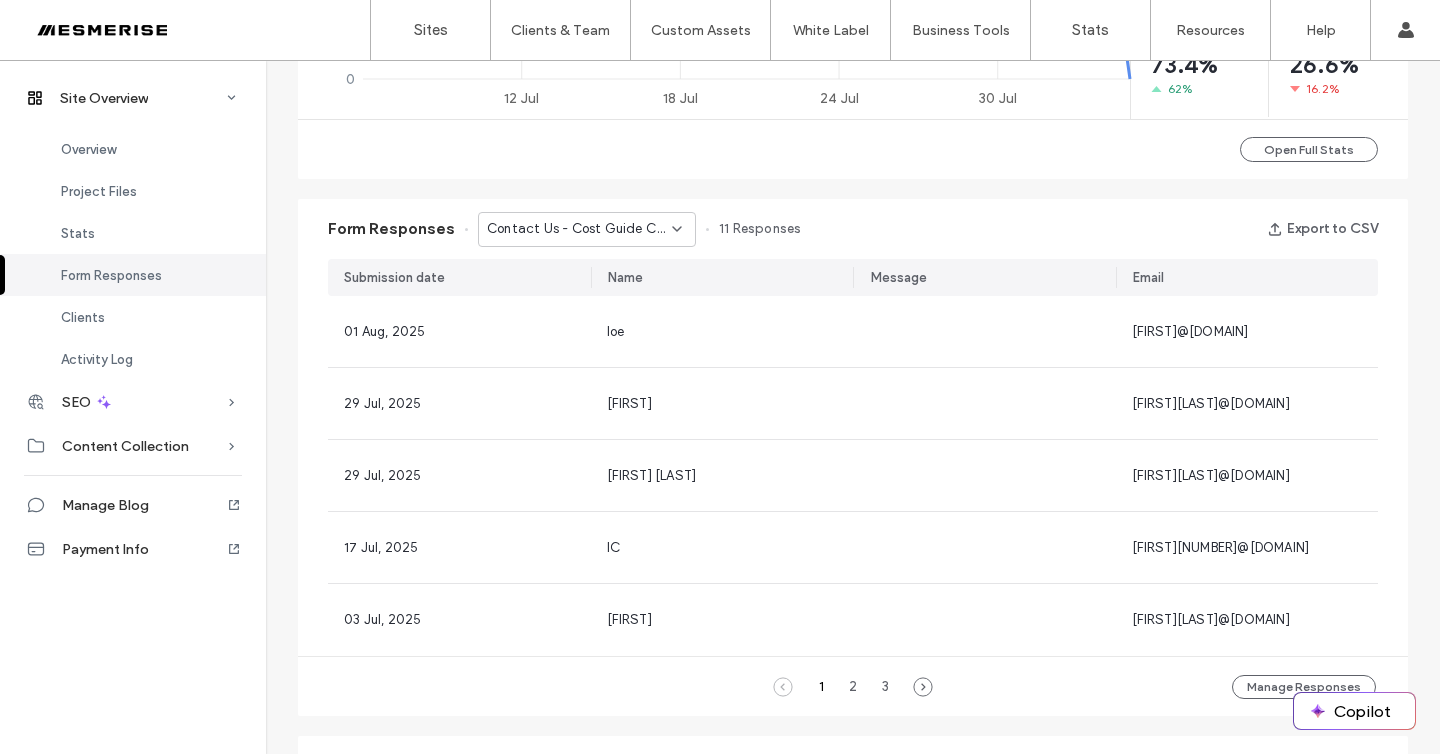 click 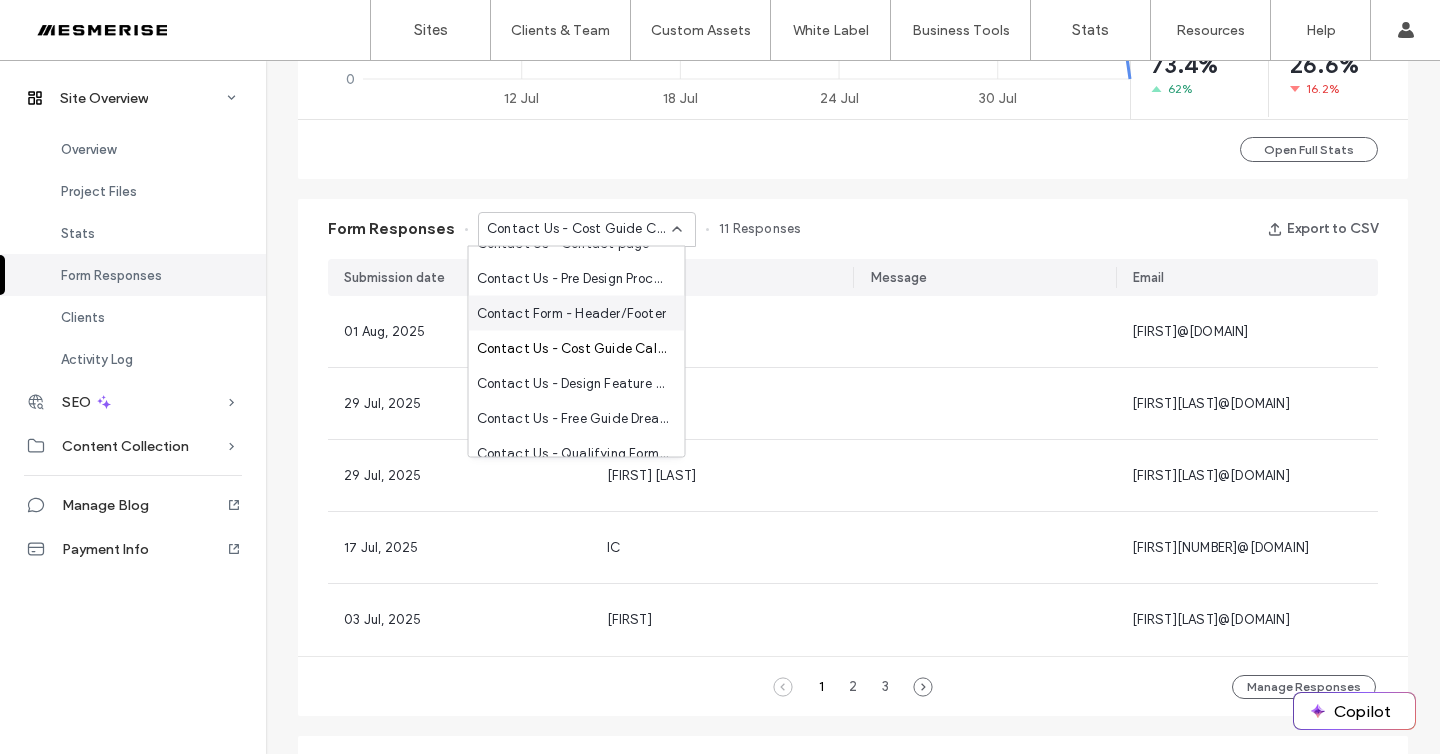 scroll, scrollTop: 70, scrollLeft: 0, axis: vertical 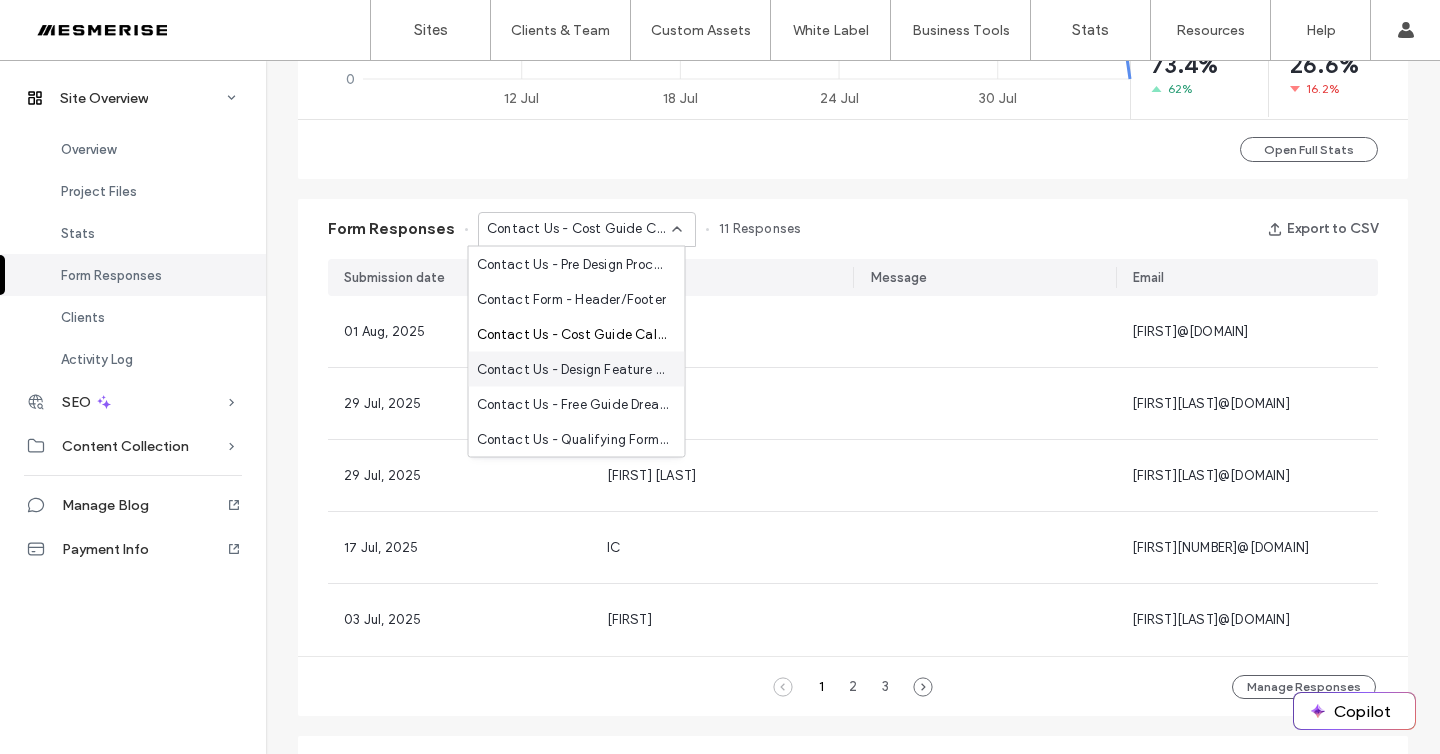 click on "Contact Us - Design Feature Checklist page" at bounding box center [573, 369] 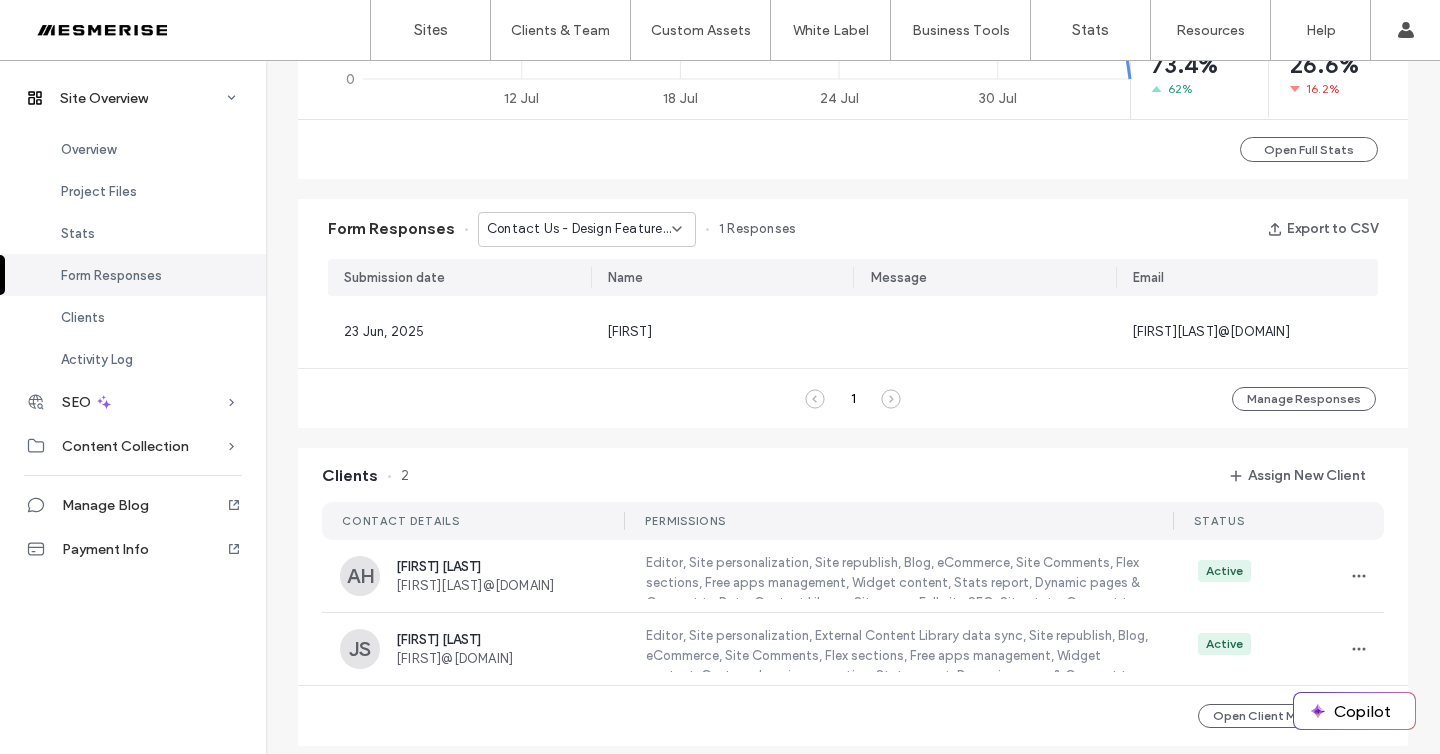 click on "Contact Us - Design Feature Checklist page" at bounding box center [579, 229] 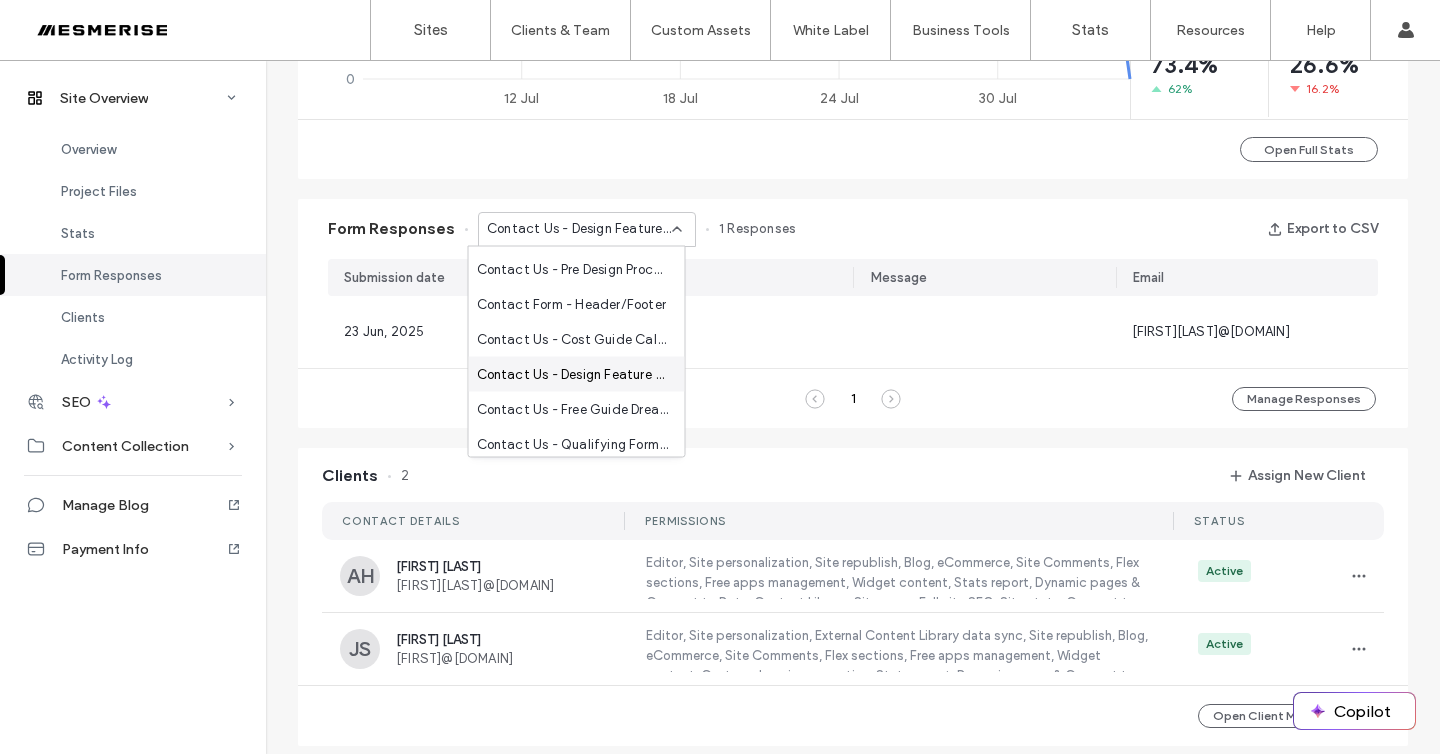 scroll, scrollTop: 70, scrollLeft: 0, axis: vertical 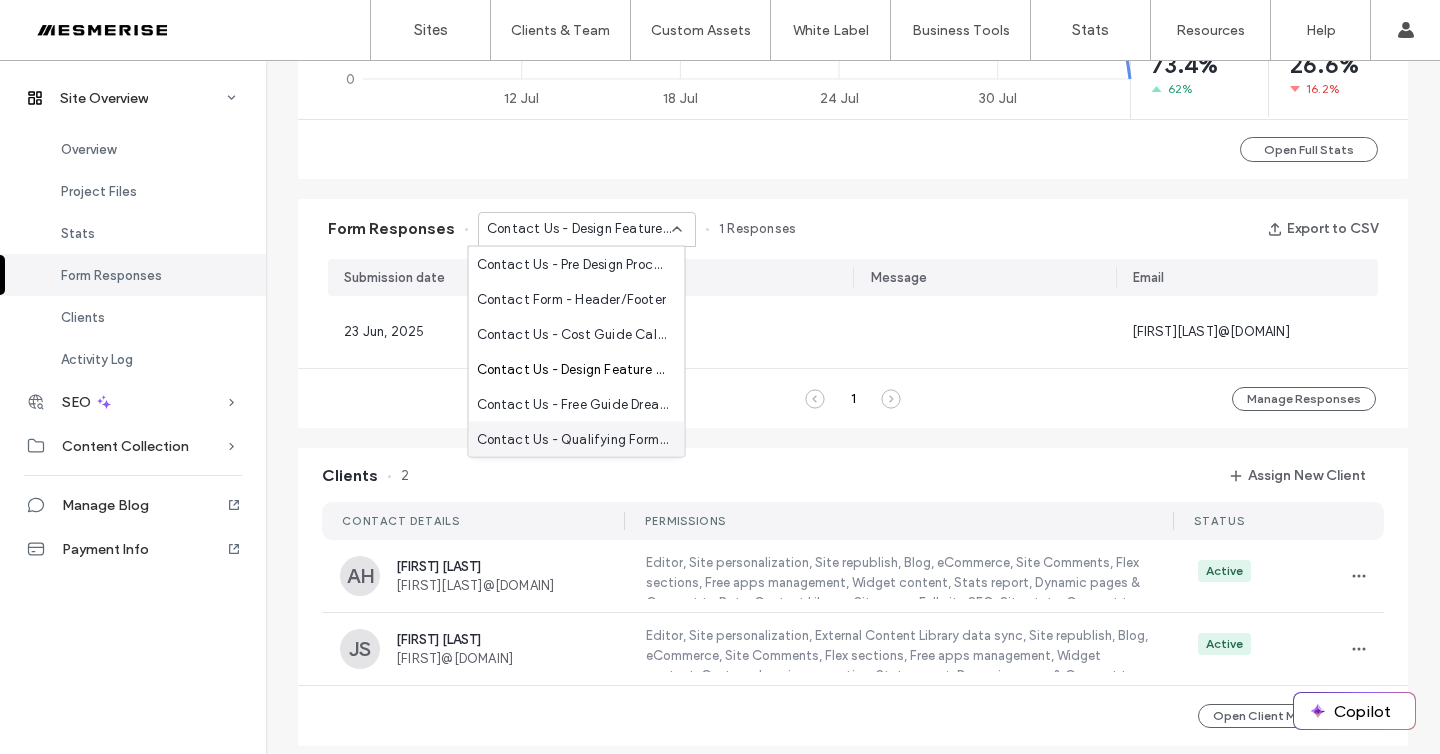 click on "Contact Us - Qualifying Form | Ultimate Landscaping Guide Lead Magnet page" at bounding box center [573, 439] 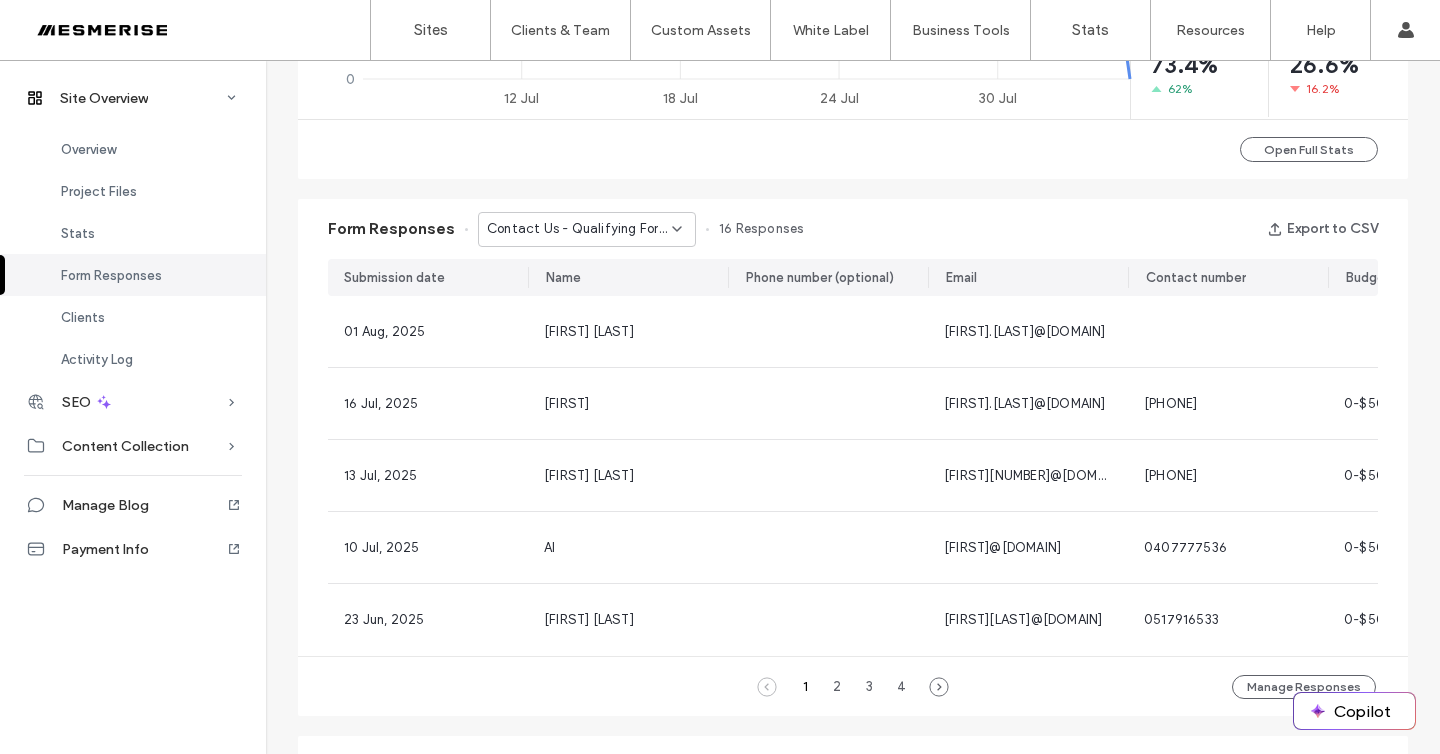 scroll, scrollTop: 0, scrollLeft: 350, axis: horizontal 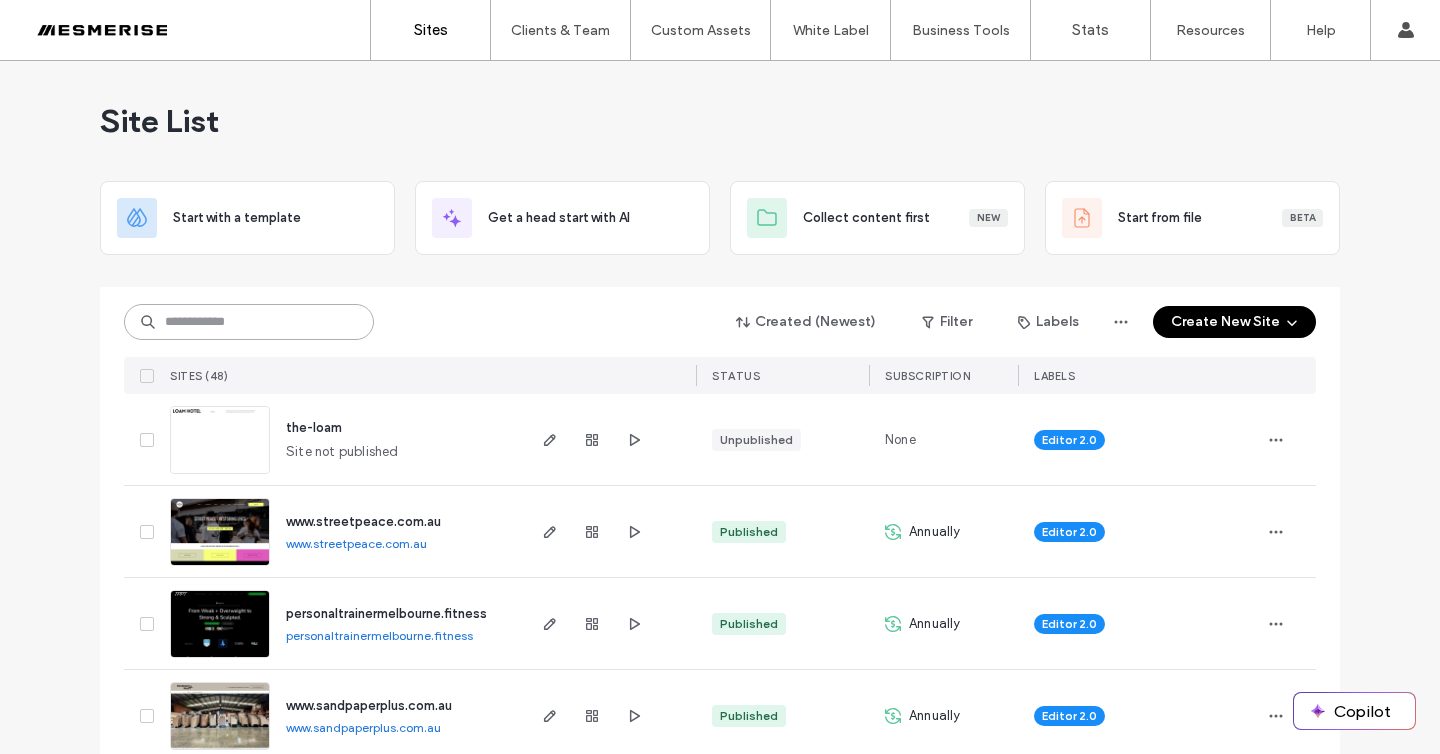 click at bounding box center [249, 322] 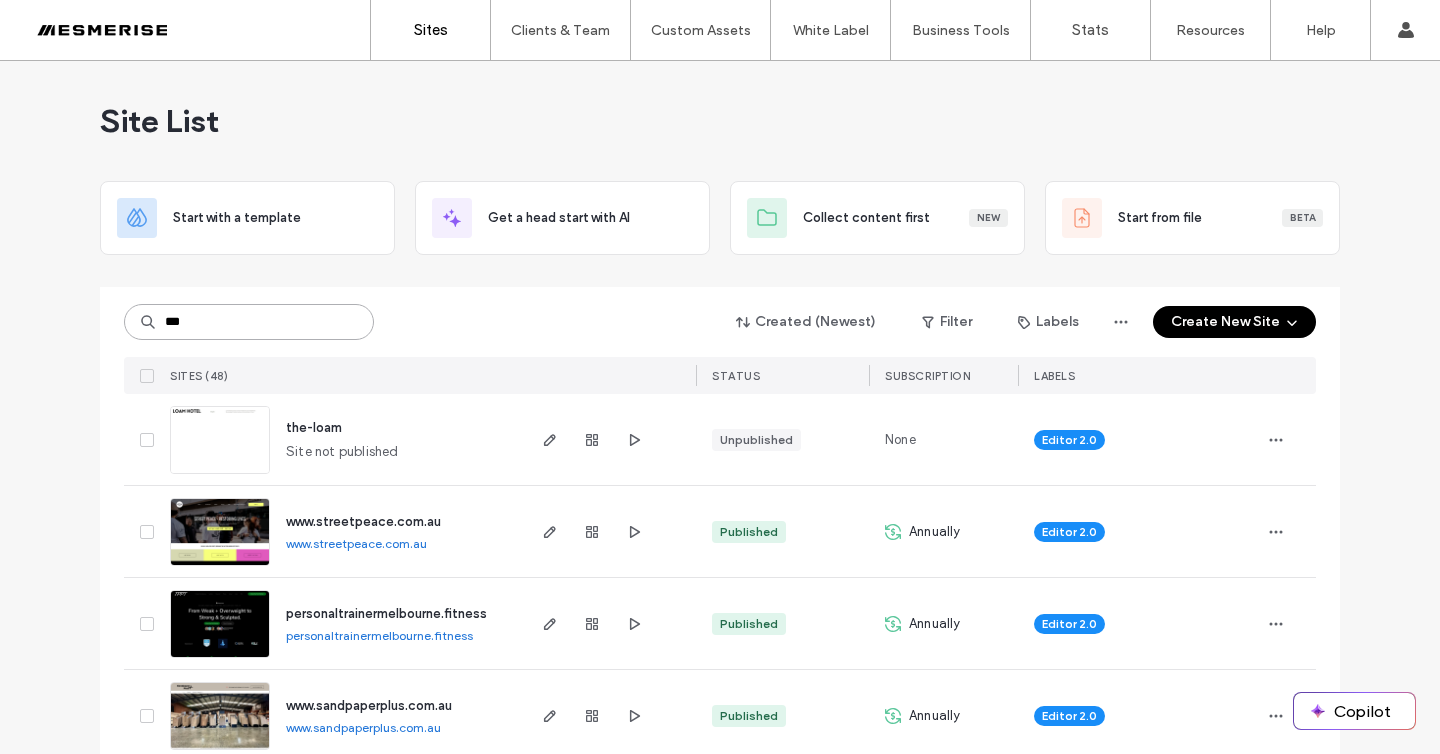 type on "***" 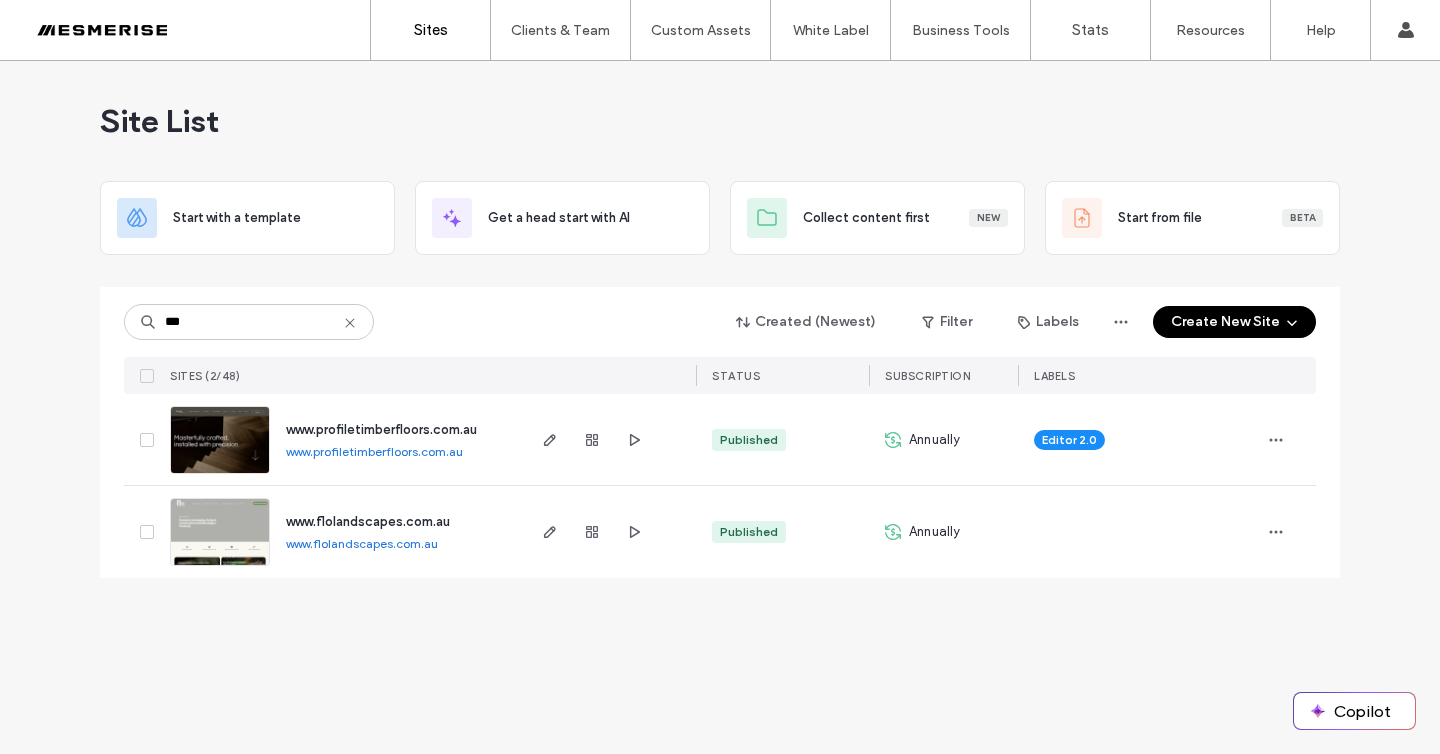 click at bounding box center [220, 567] 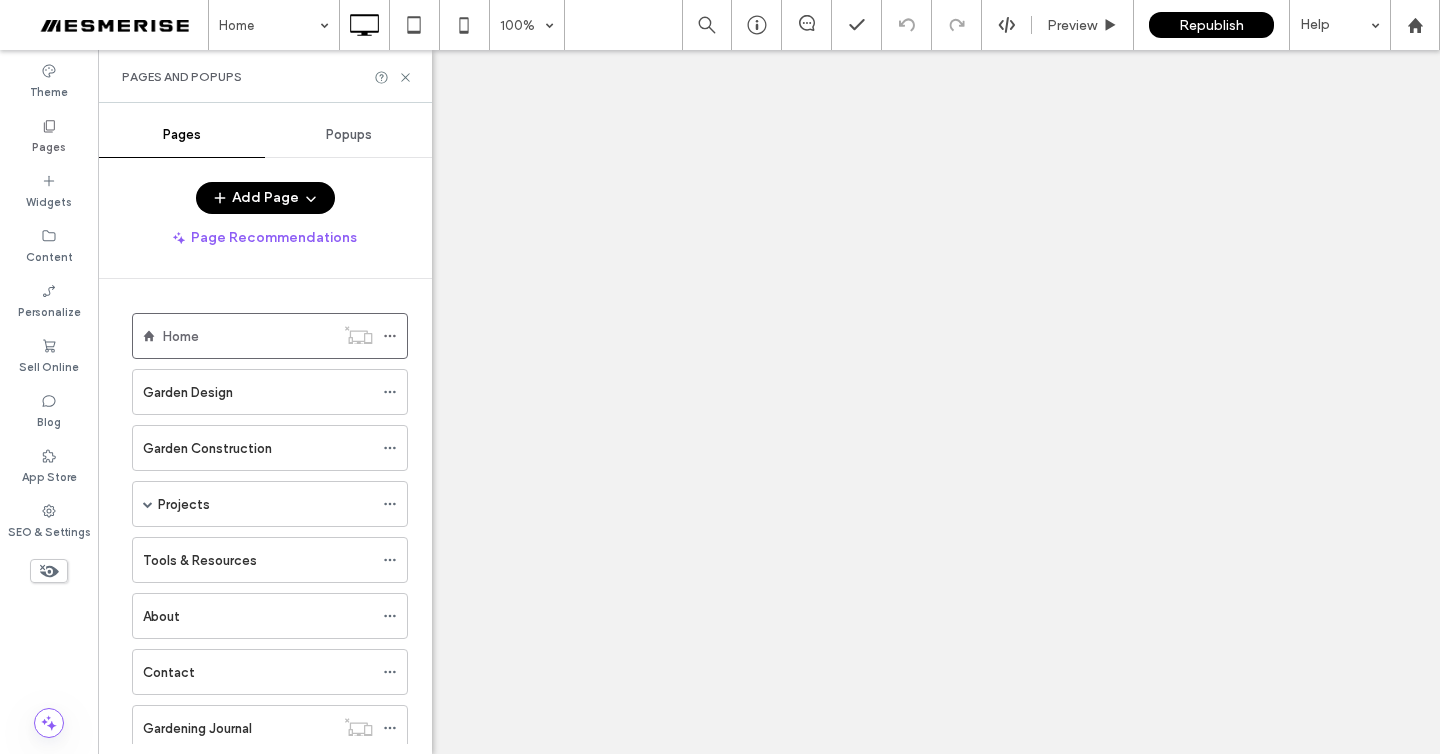 scroll, scrollTop: 0, scrollLeft: 0, axis: both 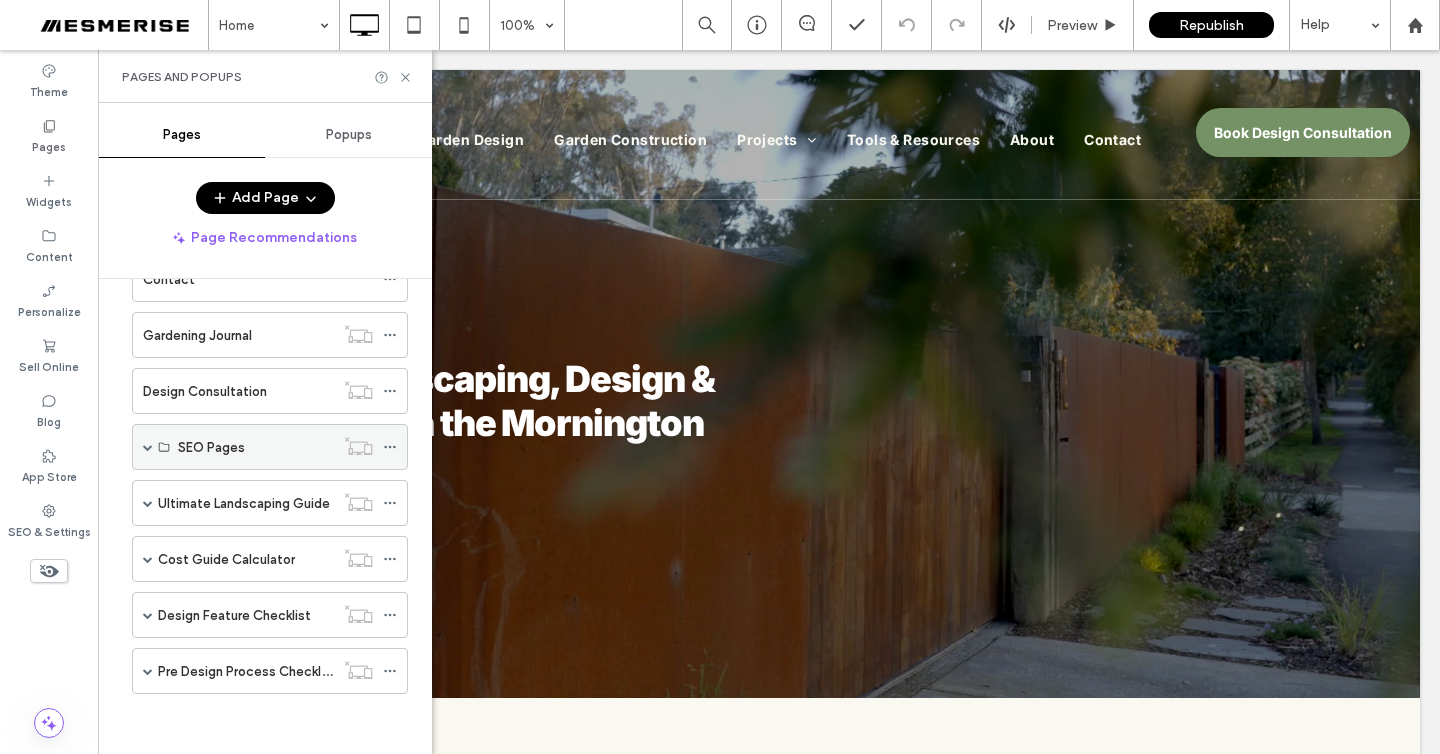 click at bounding box center [148, 447] 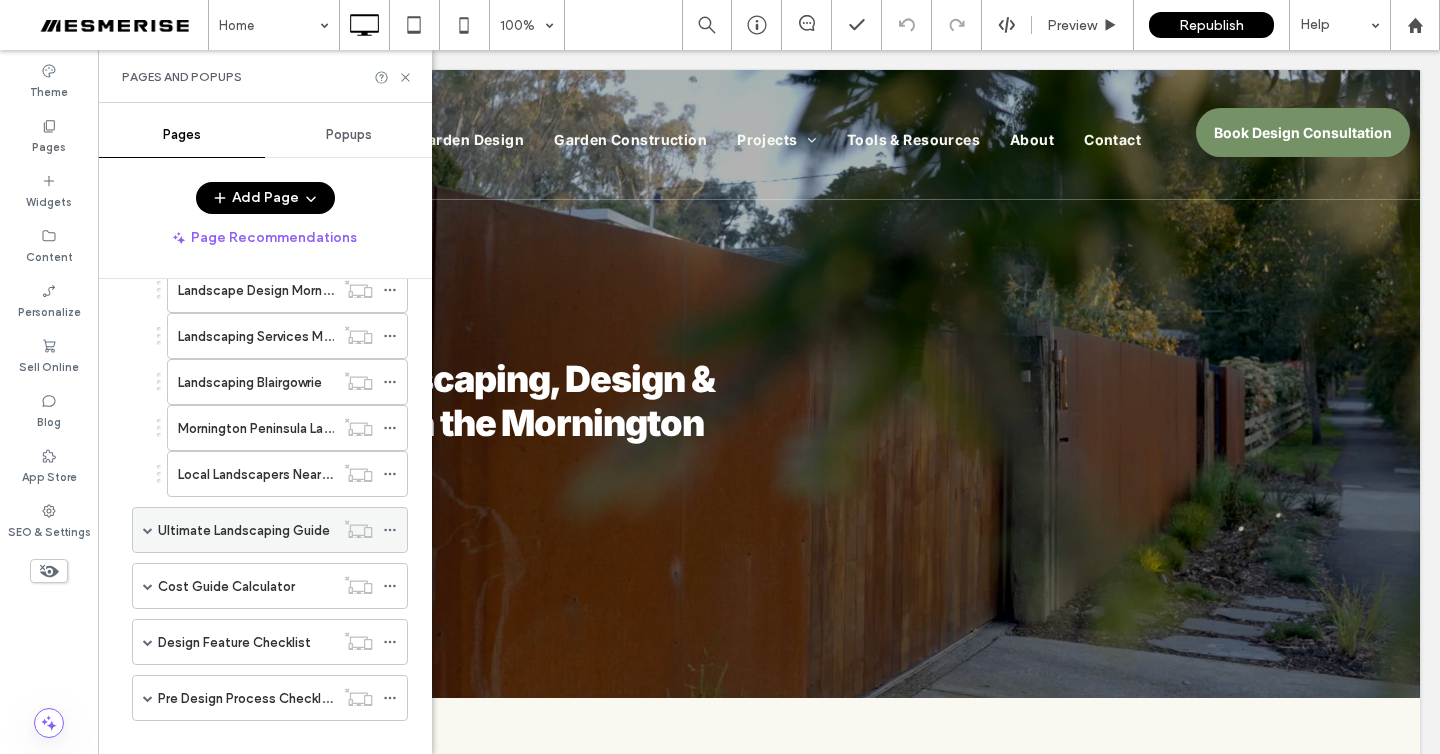 scroll, scrollTop: 765, scrollLeft: 0, axis: vertical 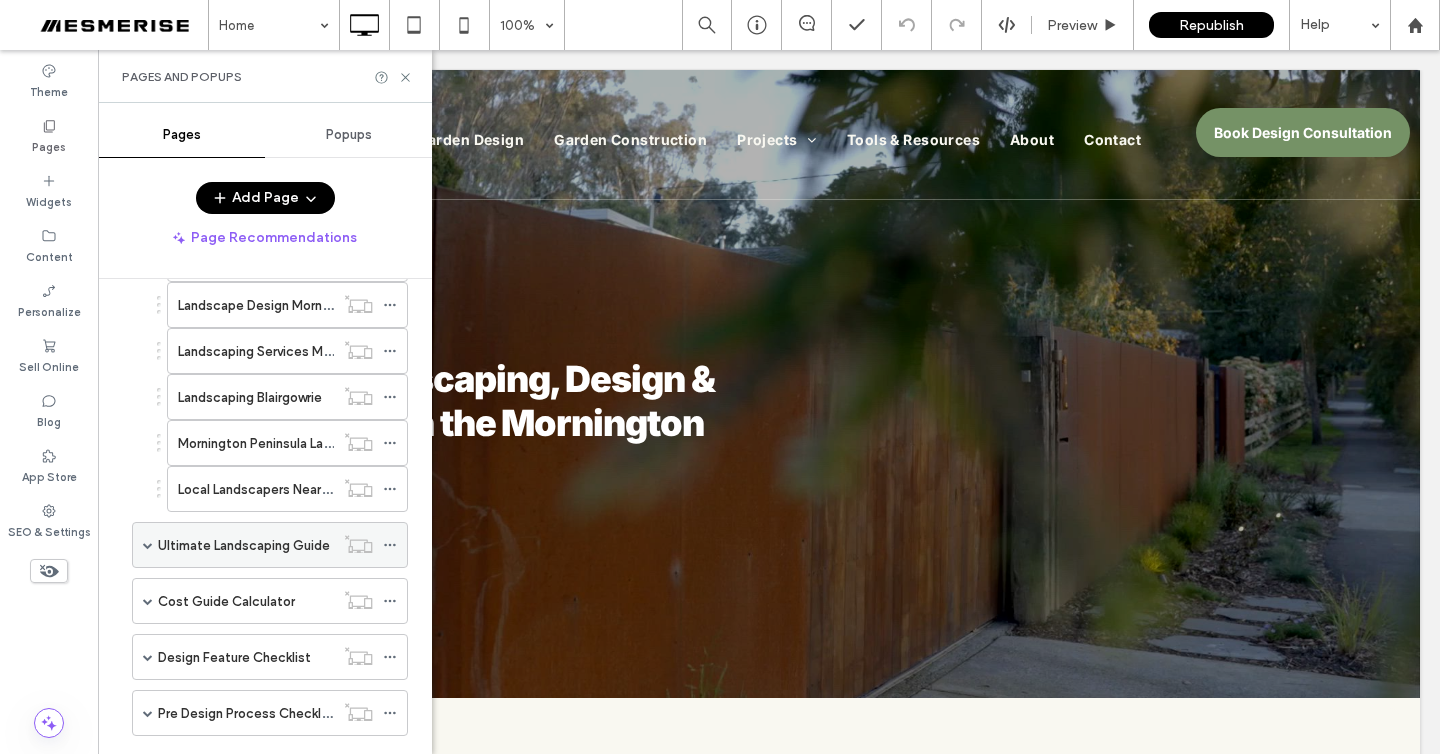 click at bounding box center [148, 545] 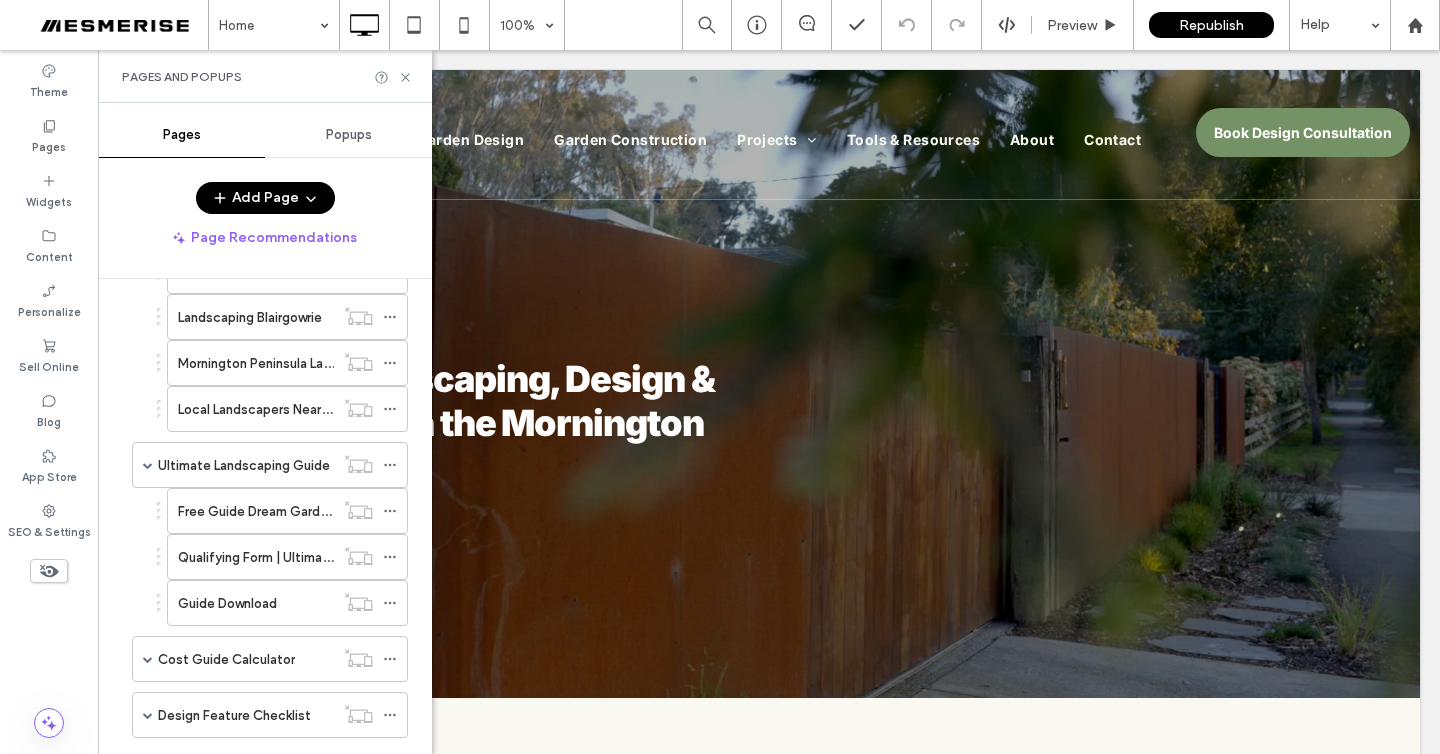 scroll, scrollTop: 945, scrollLeft: 0, axis: vertical 